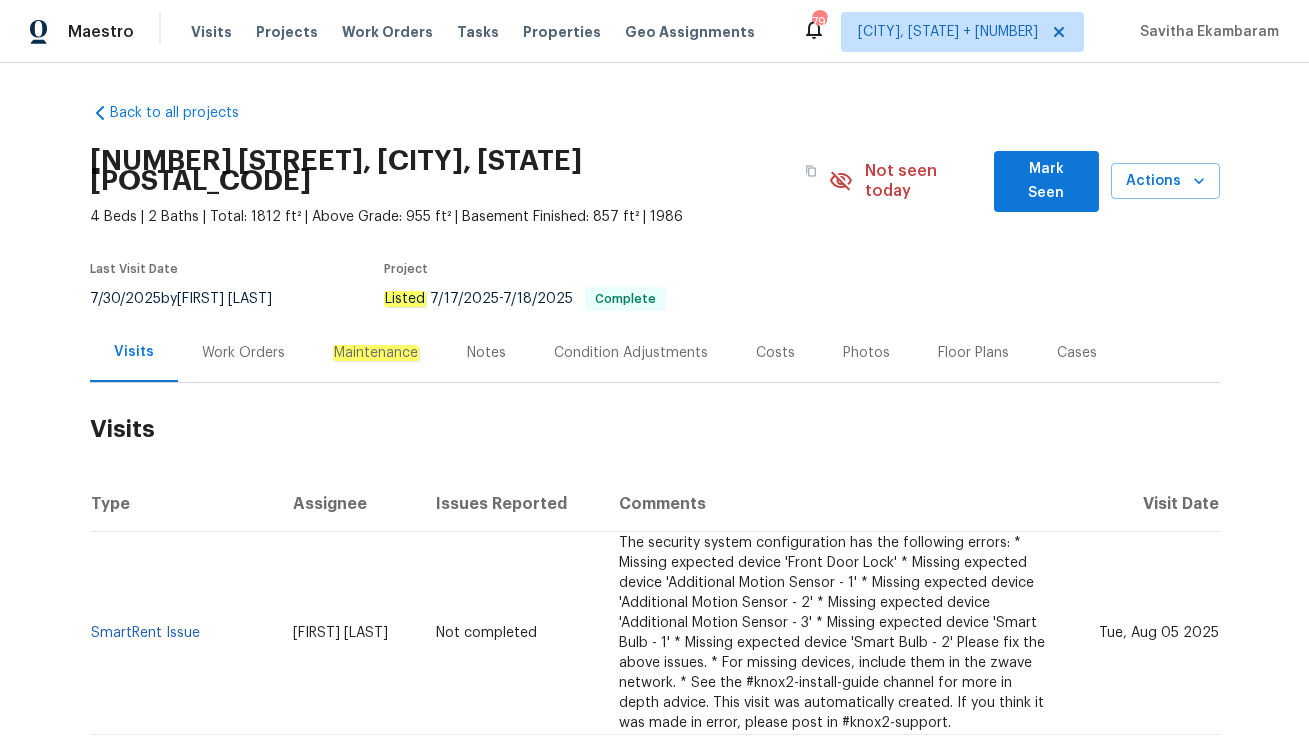 scroll, scrollTop: 0, scrollLeft: 0, axis: both 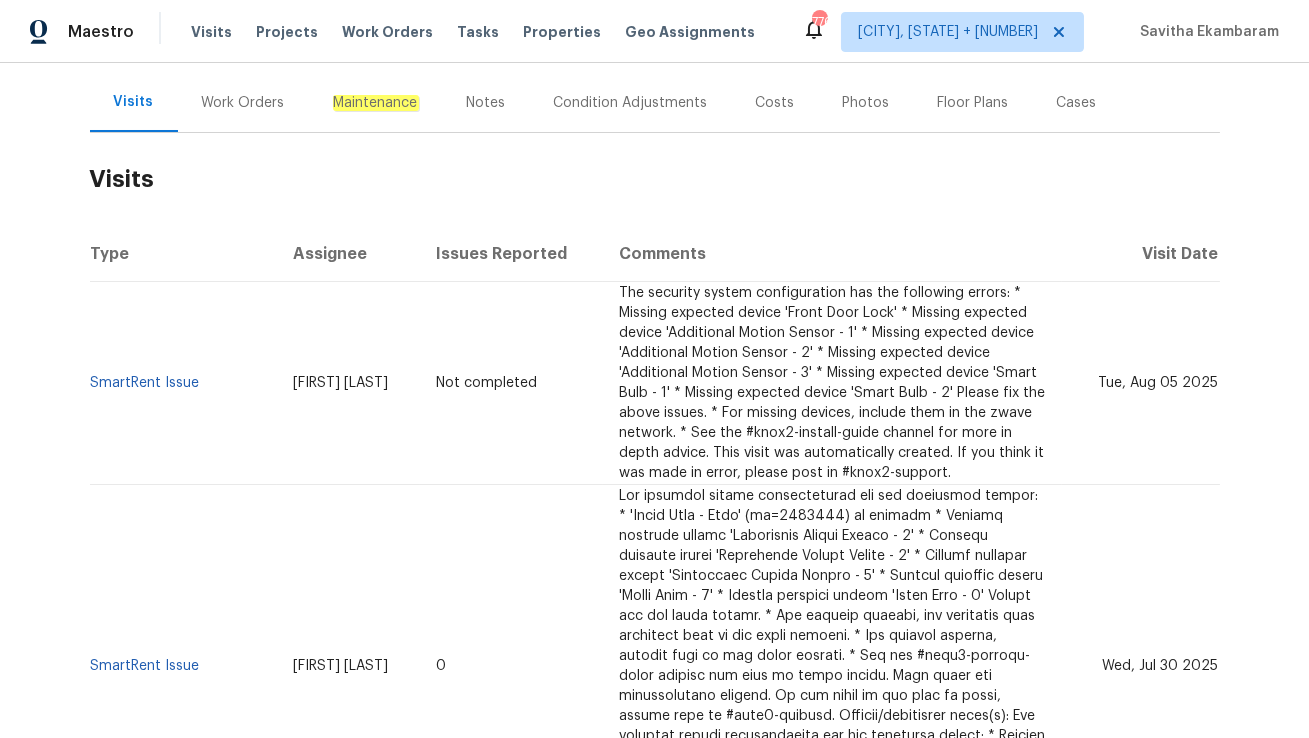 click on "Work Orders" at bounding box center (243, 102) 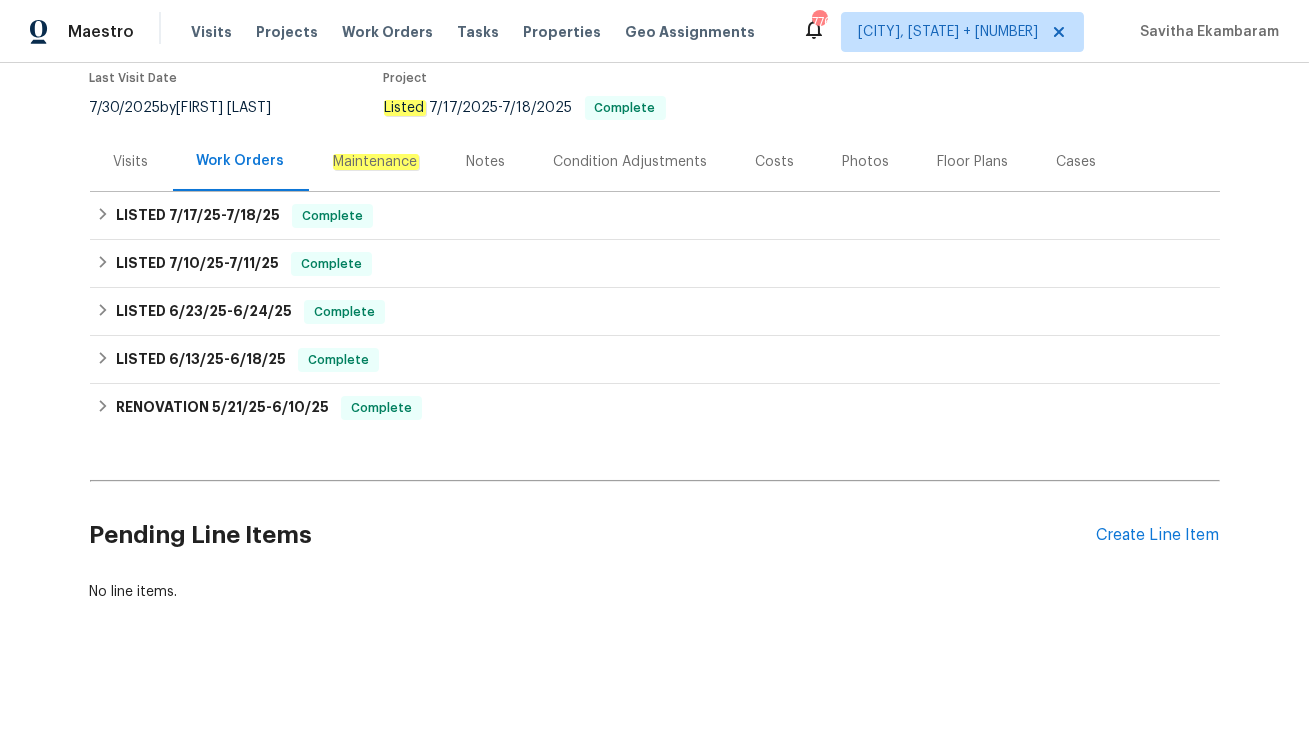 scroll, scrollTop: 170, scrollLeft: 0, axis: vertical 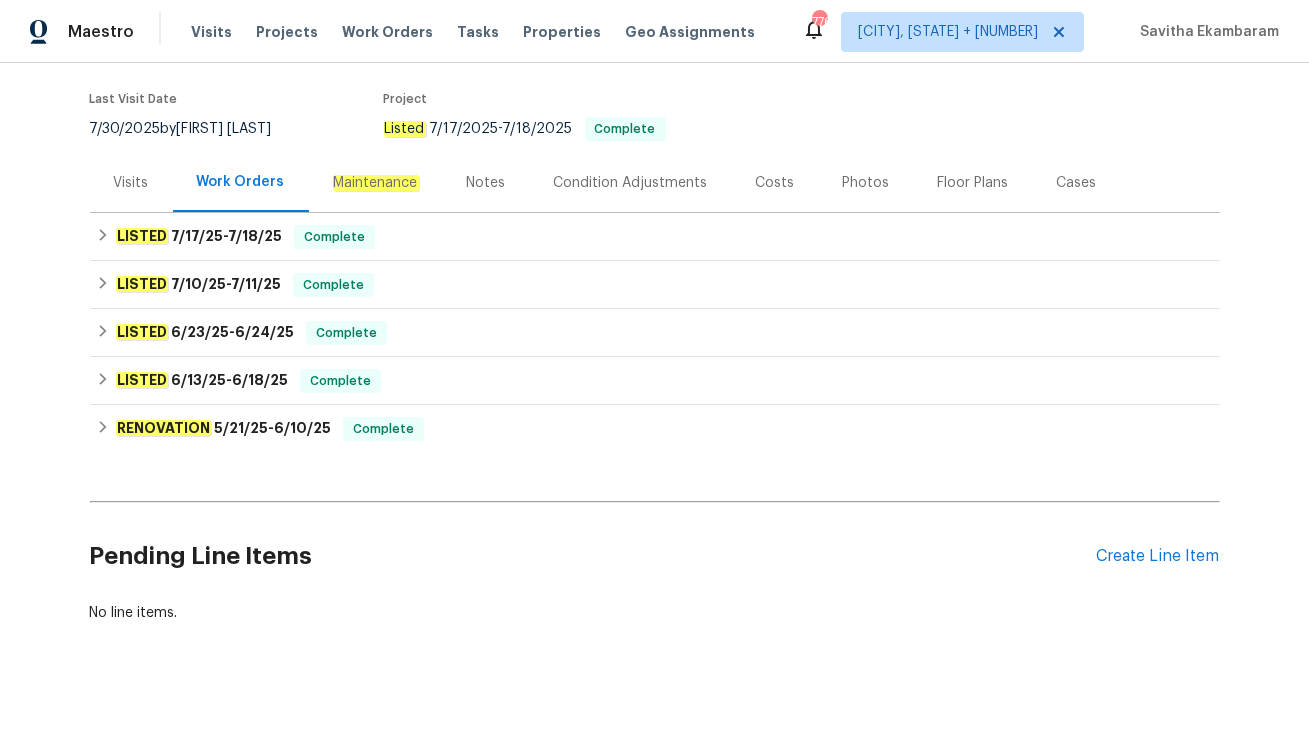 click on "Visits" at bounding box center (131, 183) 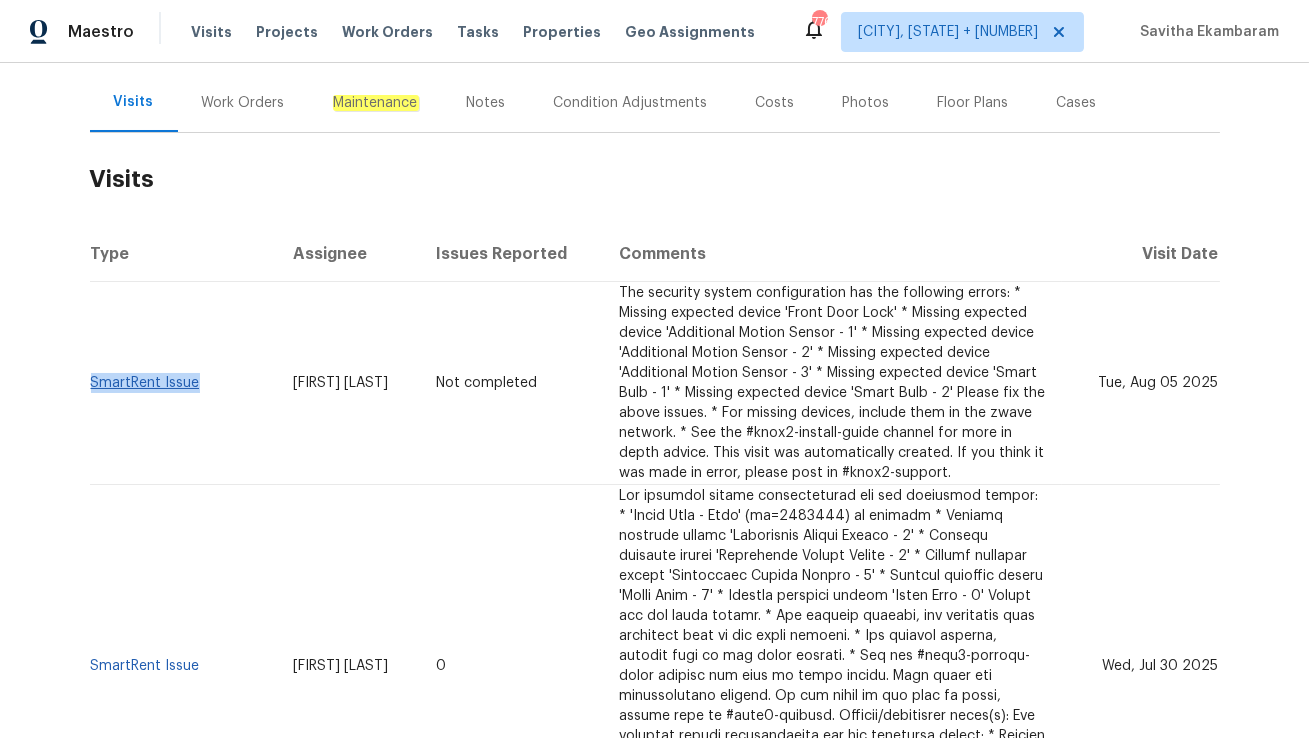 drag, startPoint x: 206, startPoint y: 367, endPoint x: 91, endPoint y: 359, distance: 115.27792 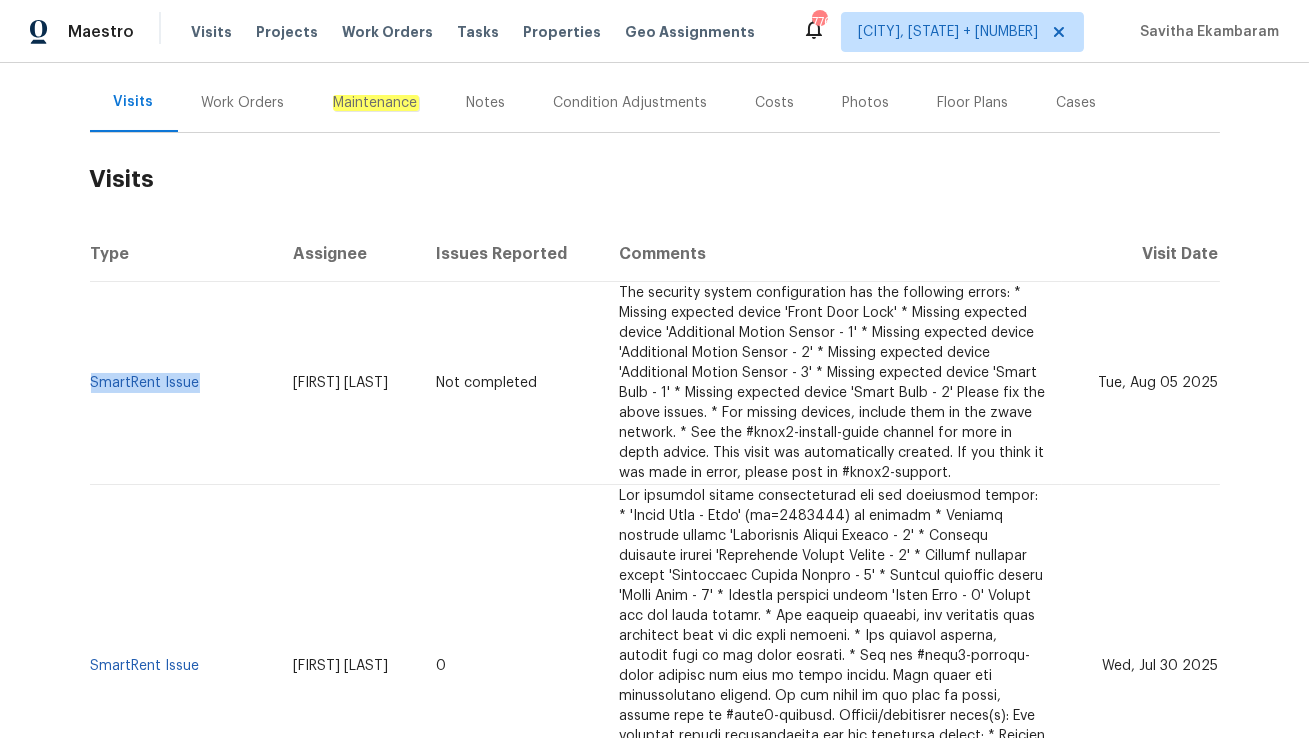 copy on "SmartRent Issue" 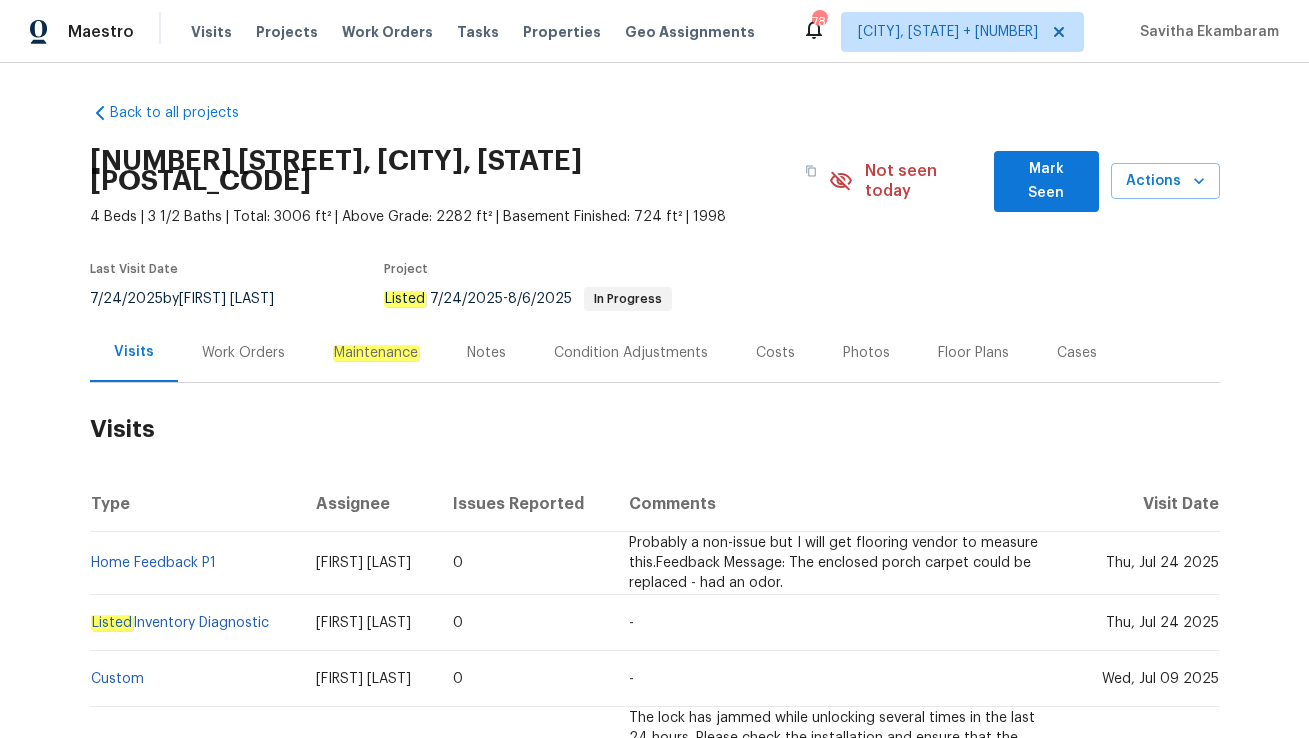 scroll, scrollTop: 0, scrollLeft: 0, axis: both 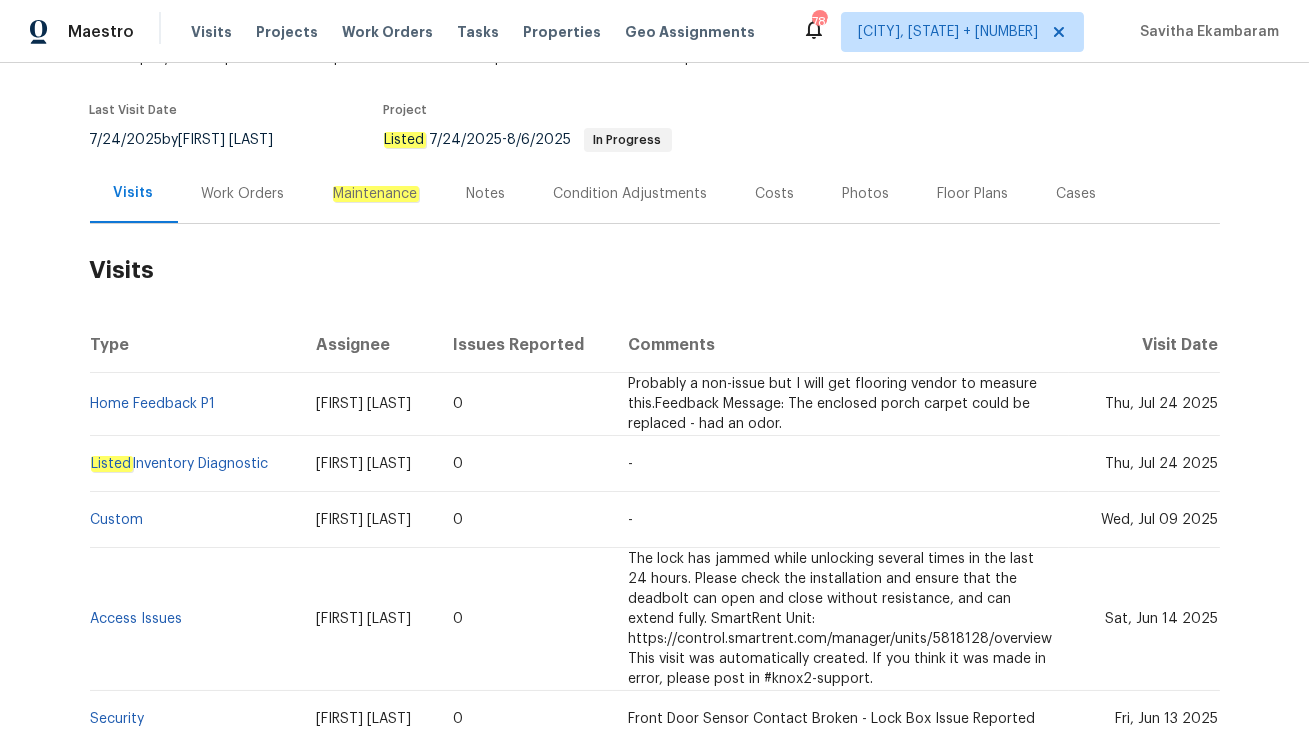 click on "Work Orders" at bounding box center (243, 193) 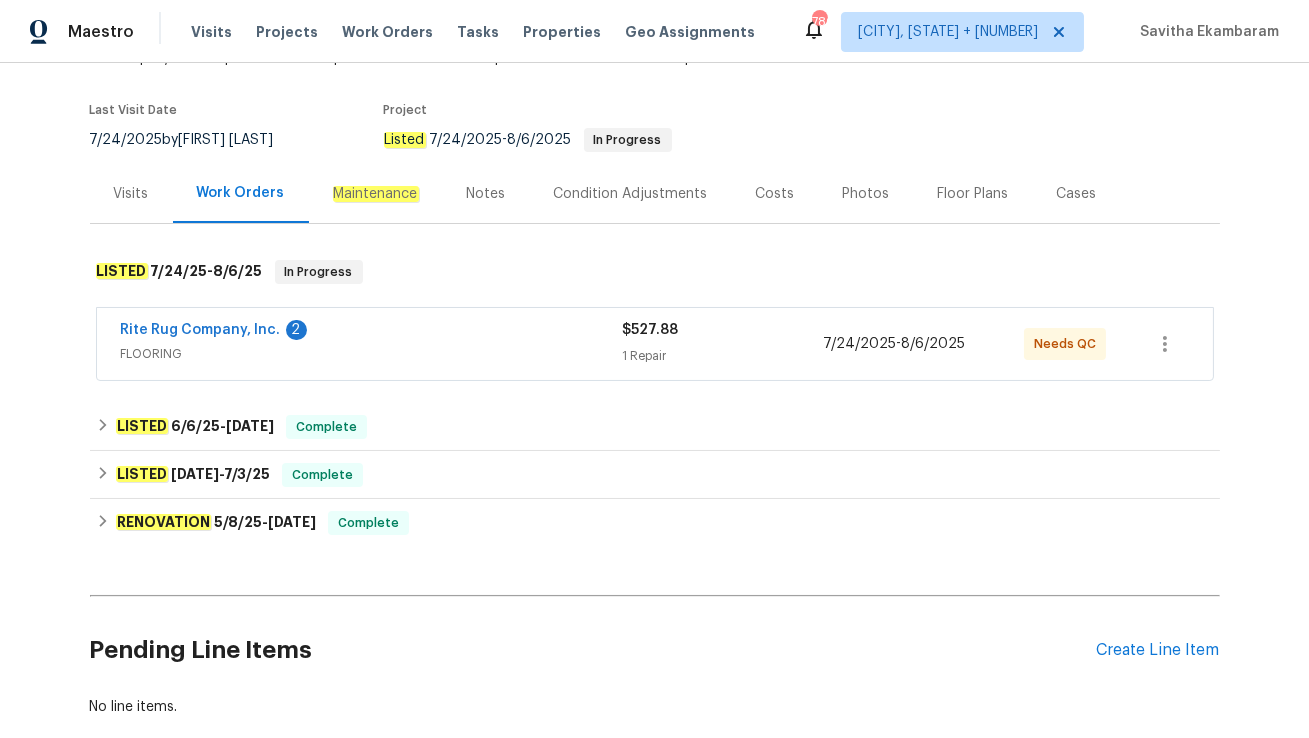 click on "FLOORING" at bounding box center (372, 354) 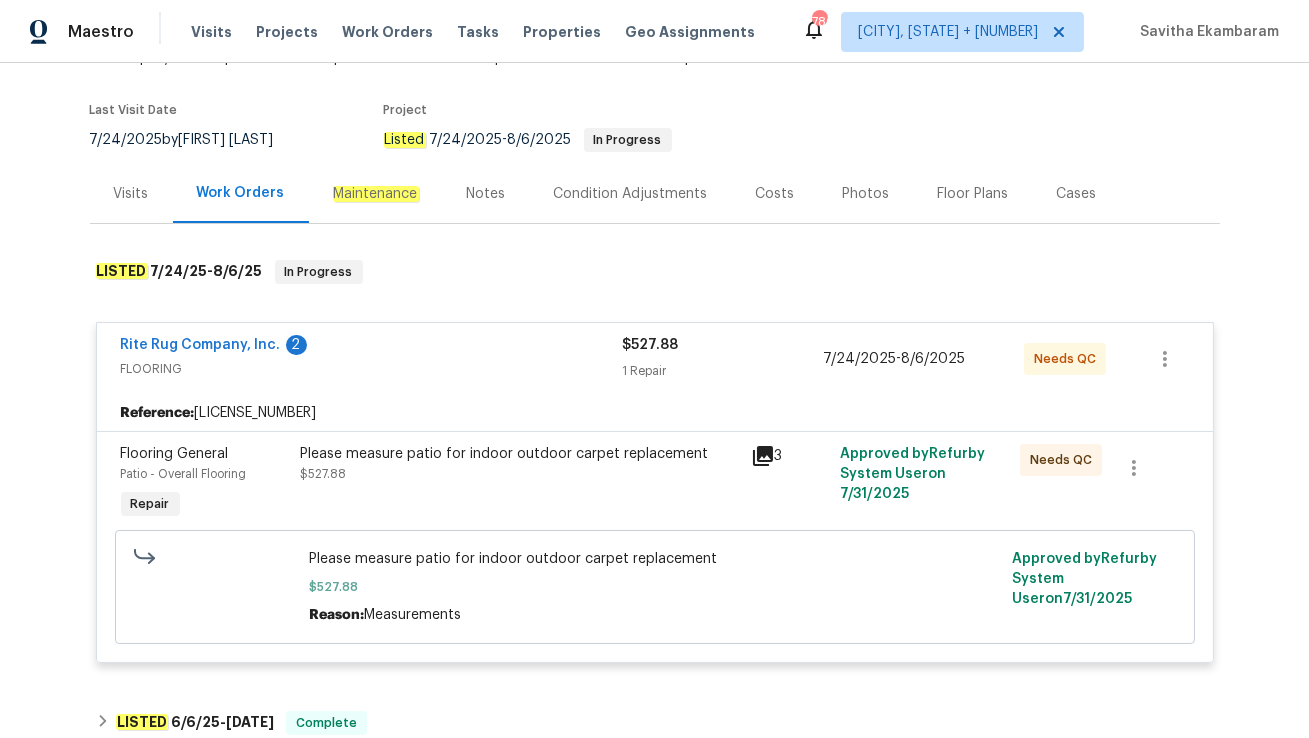 click on "Visits" at bounding box center [131, 194] 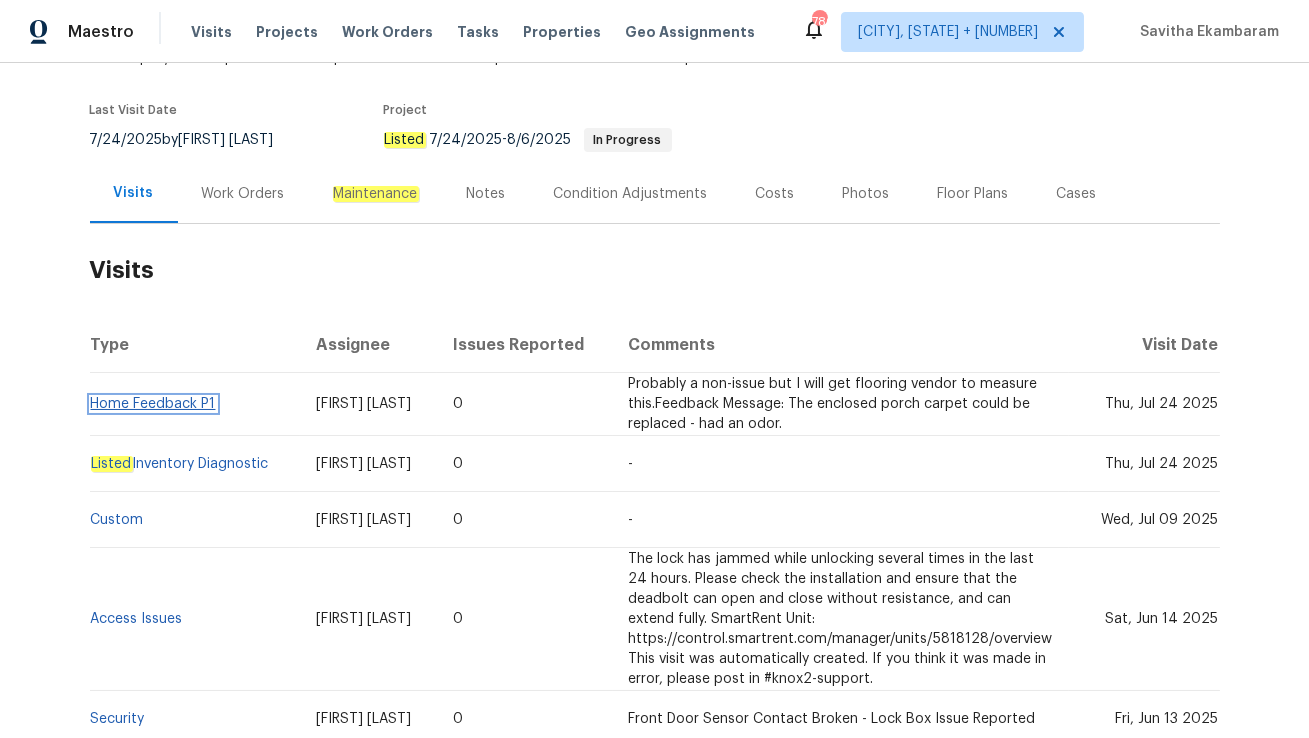 click on "Home Feedback P1" at bounding box center [153, 404] 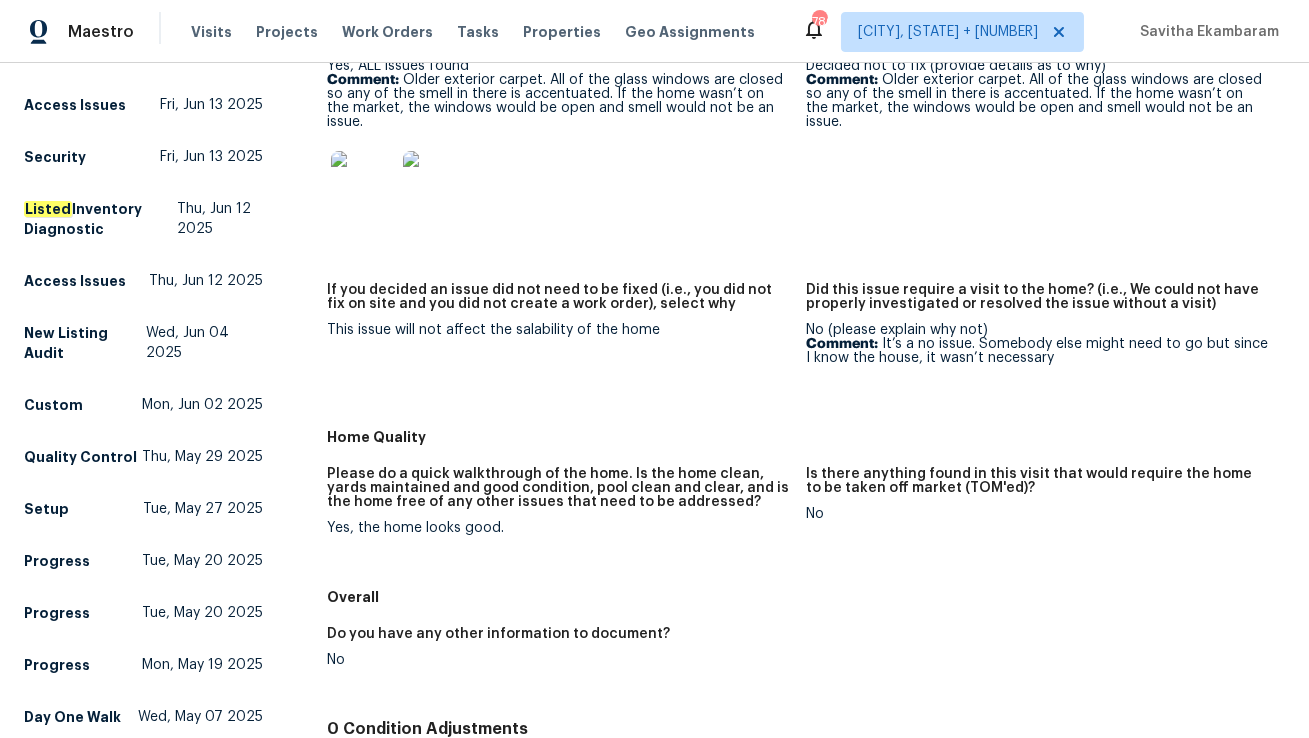 scroll, scrollTop: 374, scrollLeft: 0, axis: vertical 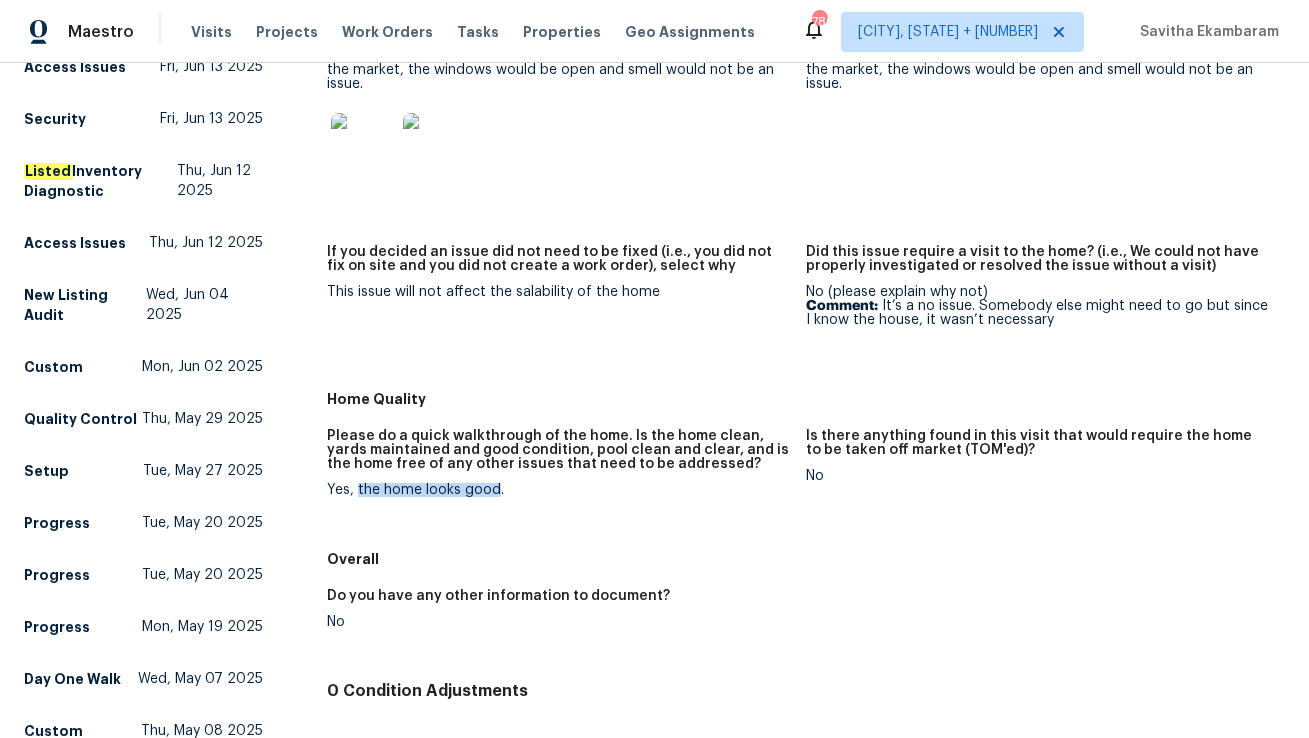 drag, startPoint x: 356, startPoint y: 477, endPoint x: 492, endPoint y: 477, distance: 136 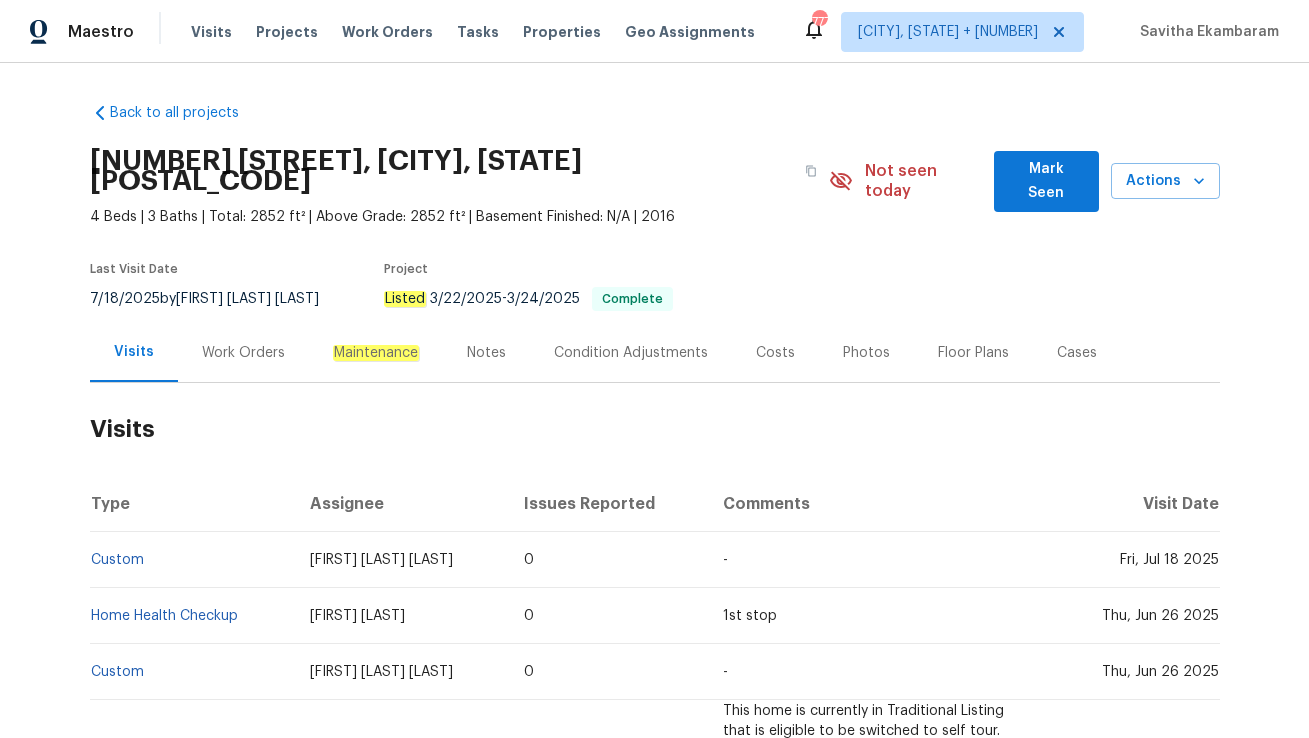 scroll, scrollTop: 0, scrollLeft: 0, axis: both 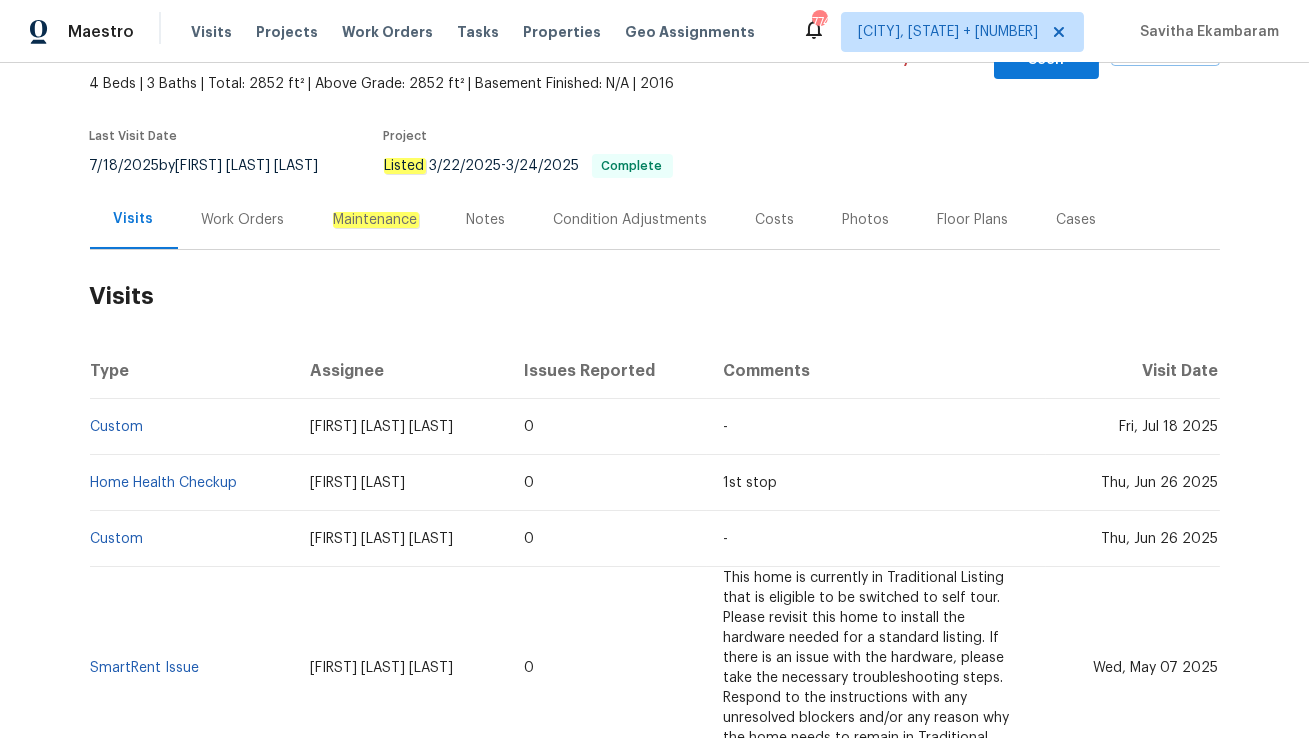 click on "Work Orders" at bounding box center [243, 219] 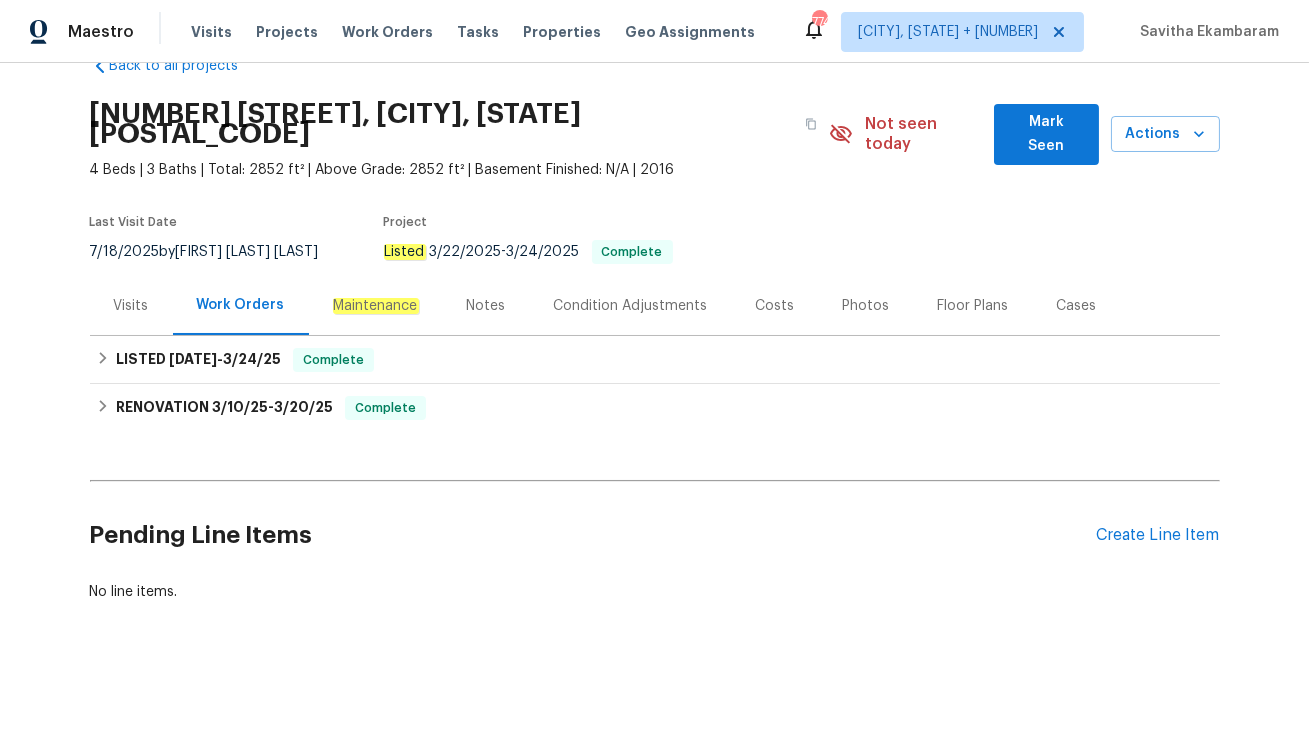 scroll, scrollTop: 40, scrollLeft: 0, axis: vertical 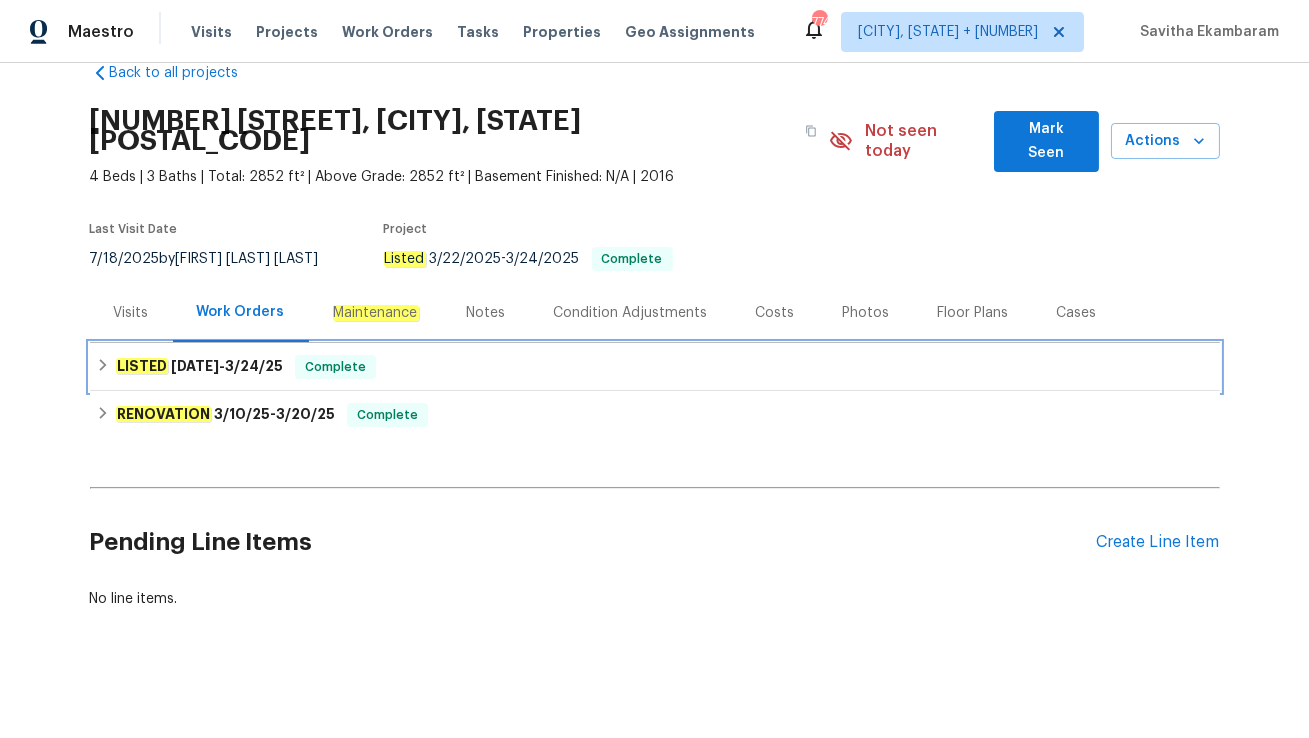click on "LISTED   3/22/25  -  3/24/25 Complete" at bounding box center [655, 367] 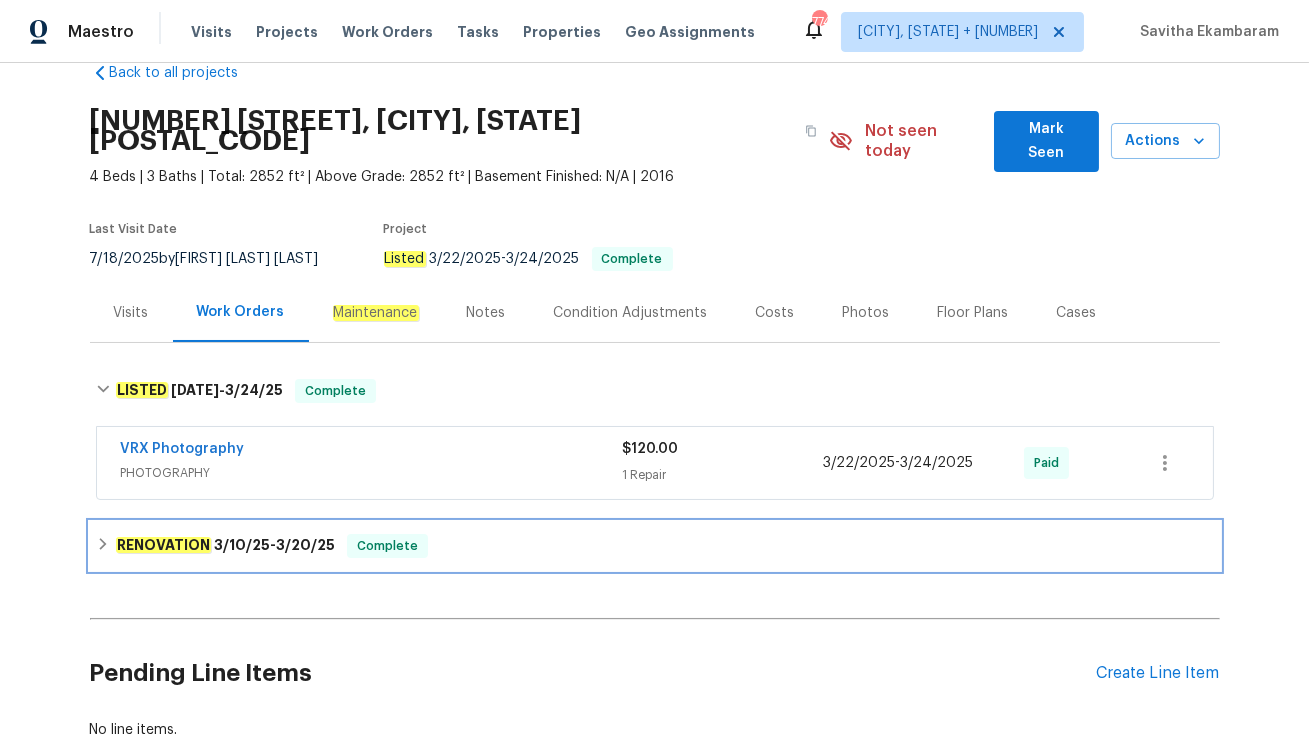 click on "3/20/25" at bounding box center (305, 545) 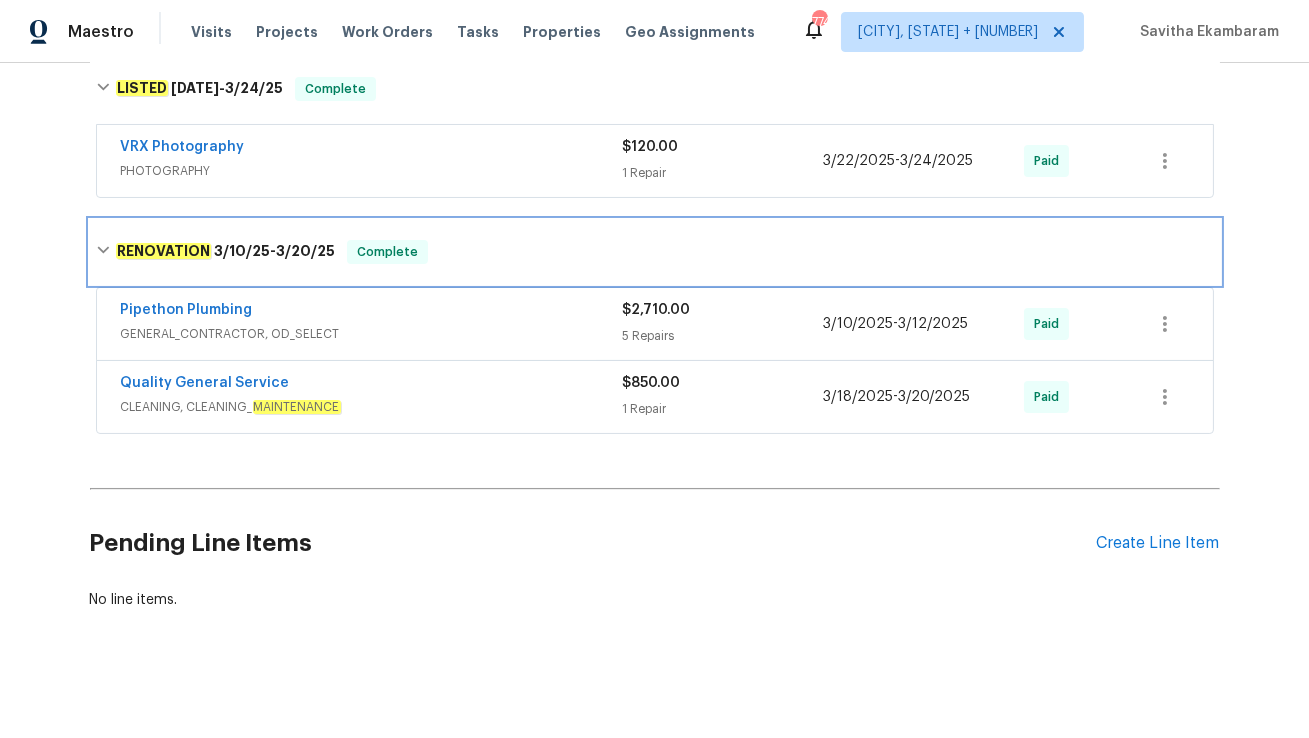 scroll, scrollTop: 268, scrollLeft: 0, axis: vertical 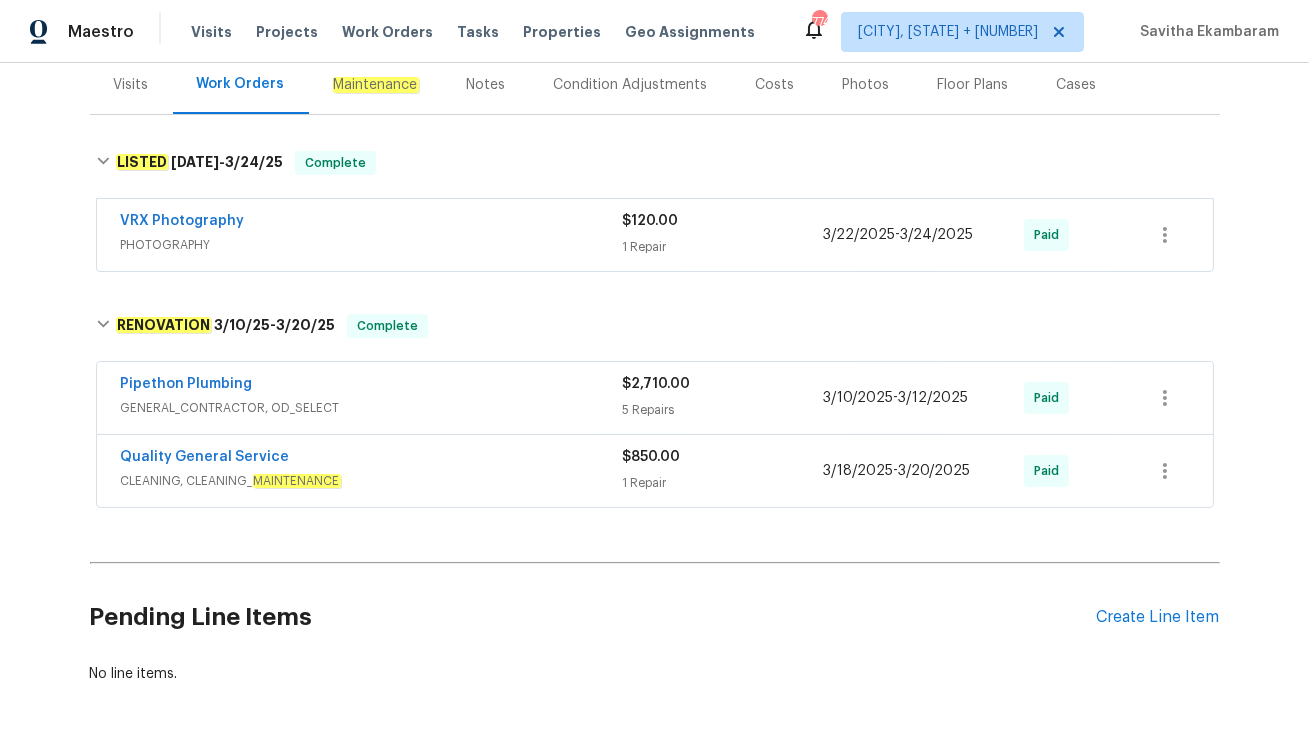 click on "CLEANING, CLEANING_ MAINTENANCE" at bounding box center (372, 481) 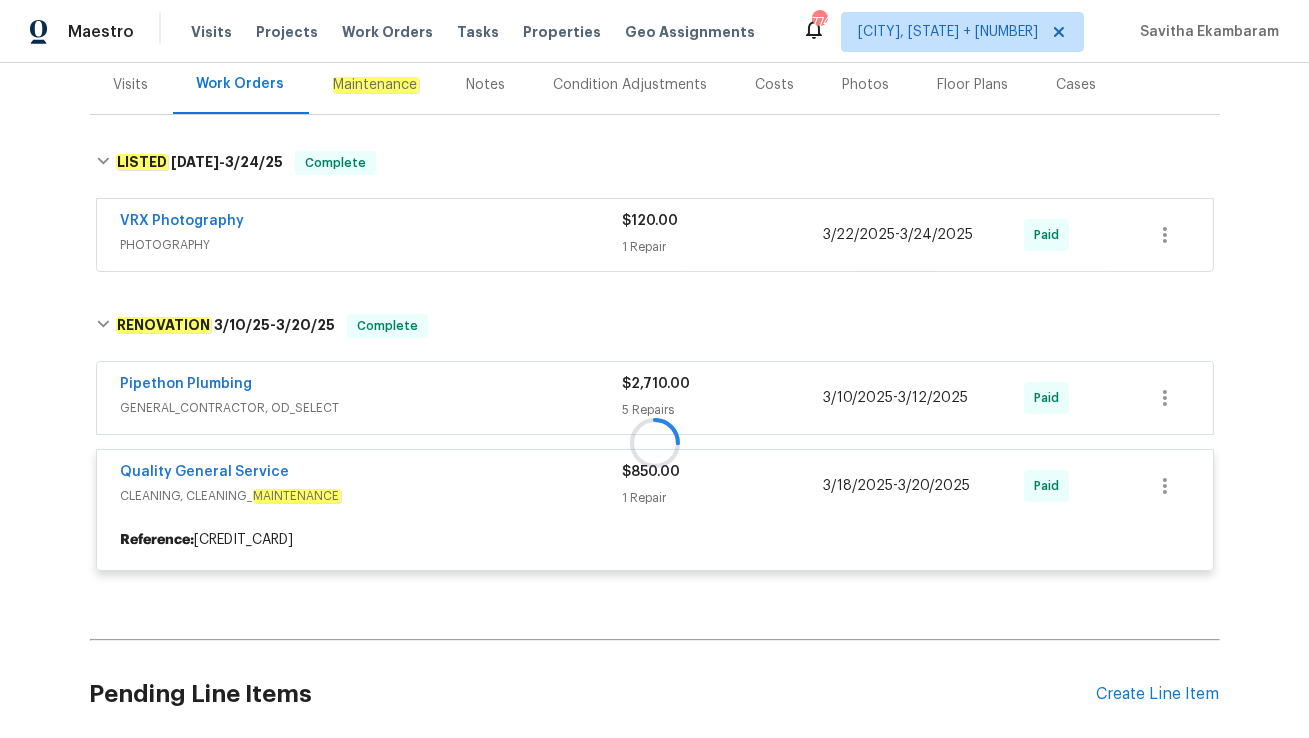 click at bounding box center [655, 442] 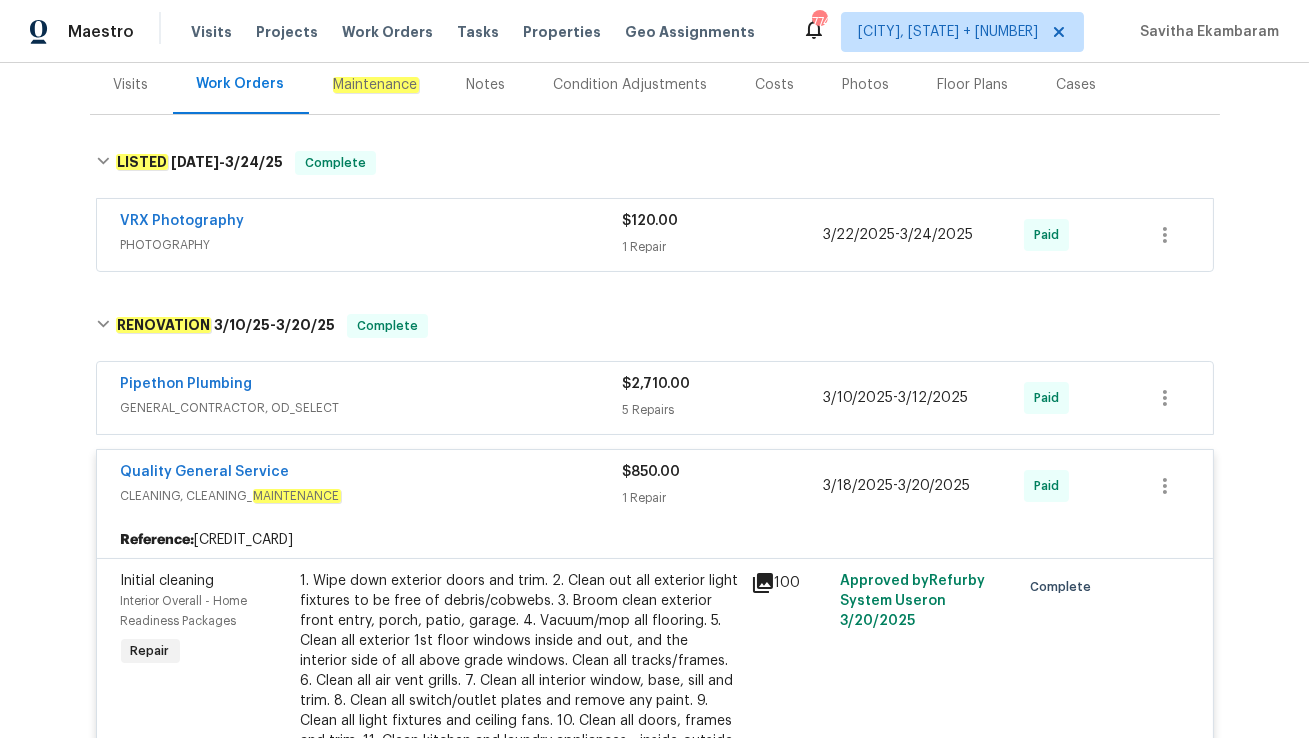 click on "GENERAL_CONTRACTOR, OD_SELECT" at bounding box center (372, 408) 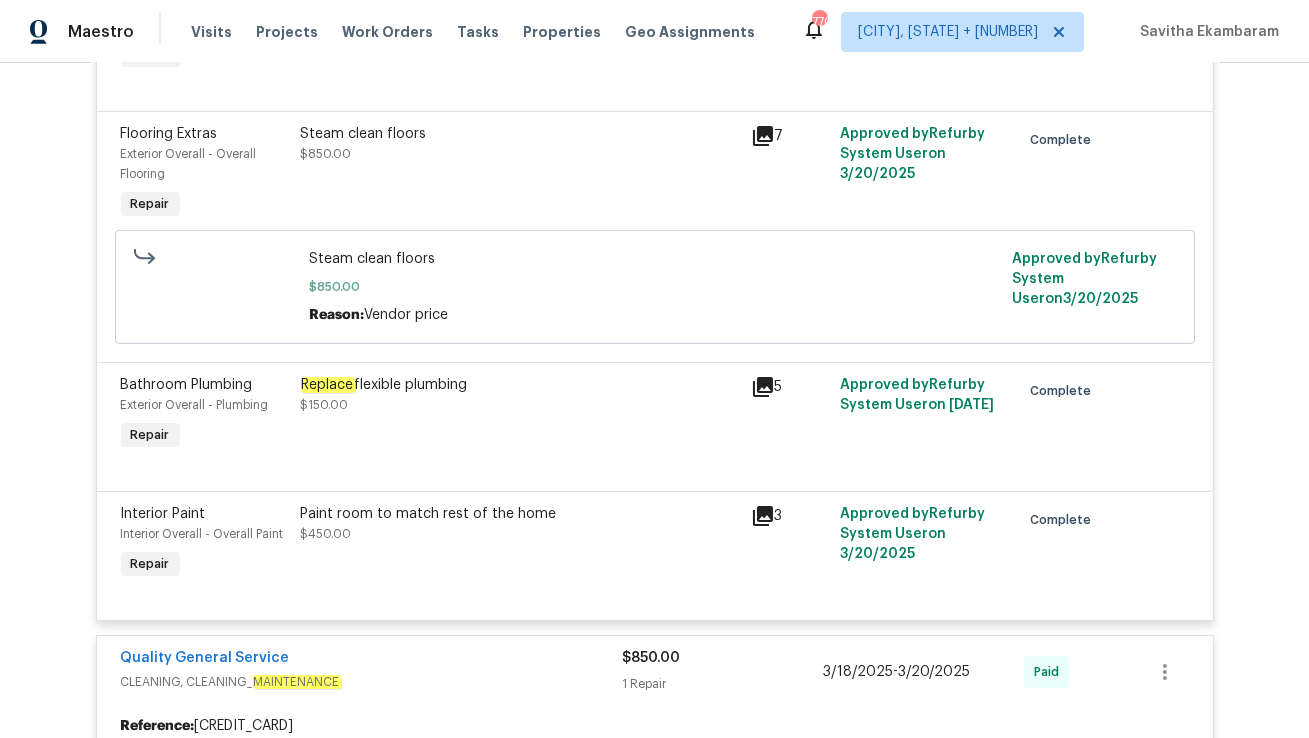 scroll, scrollTop: 0, scrollLeft: 0, axis: both 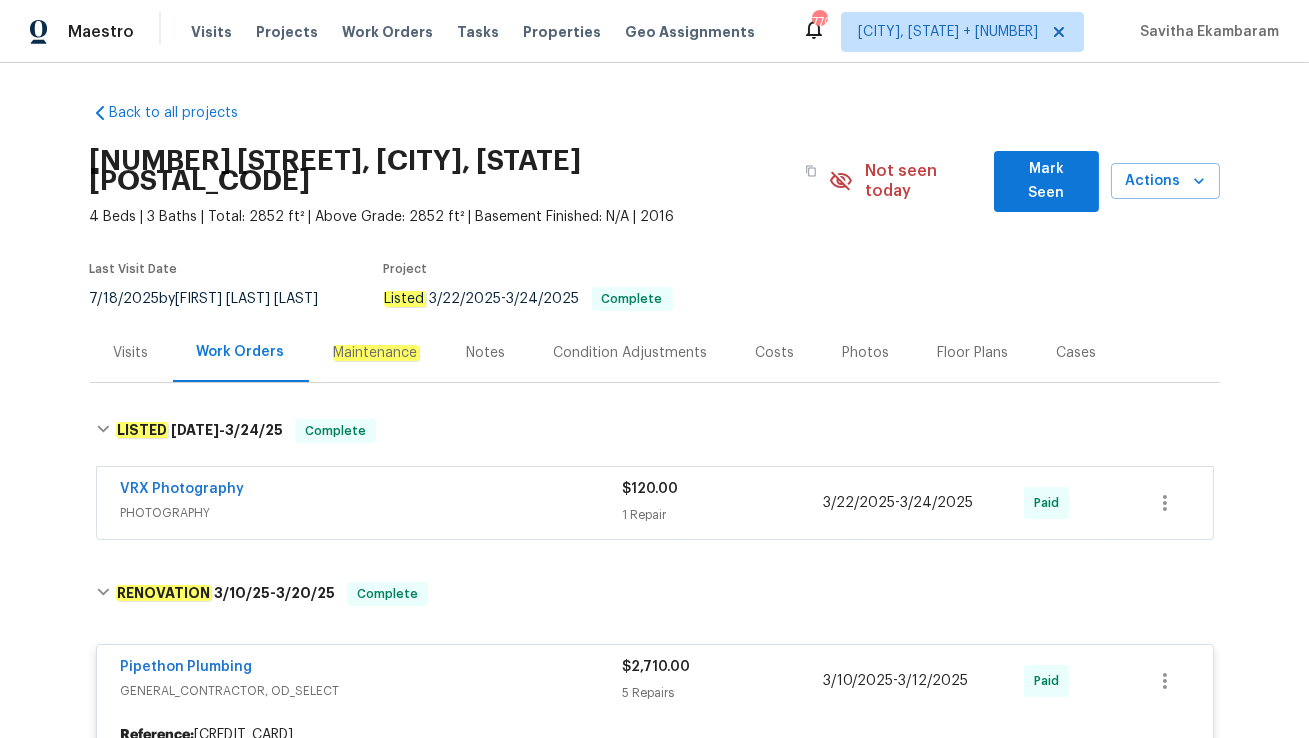 click on "Visits" at bounding box center [131, 353] 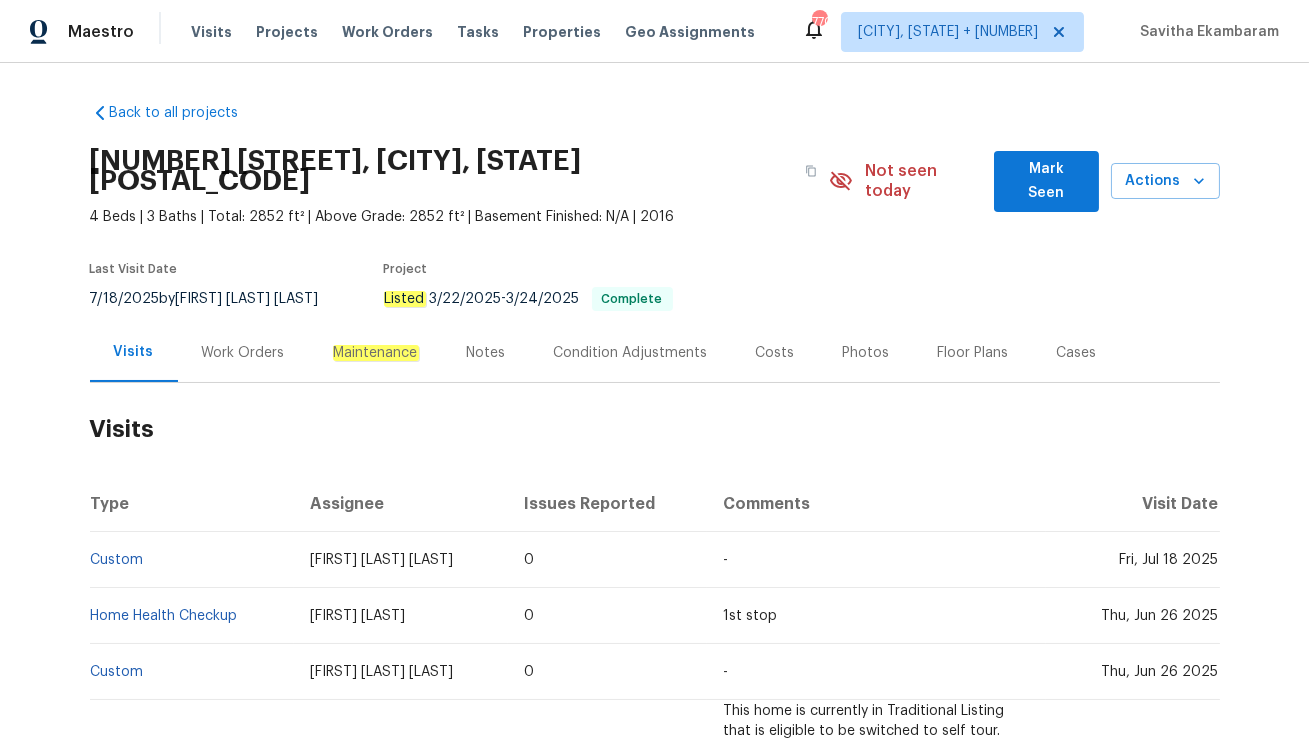 click on "Work Orders" at bounding box center (243, 353) 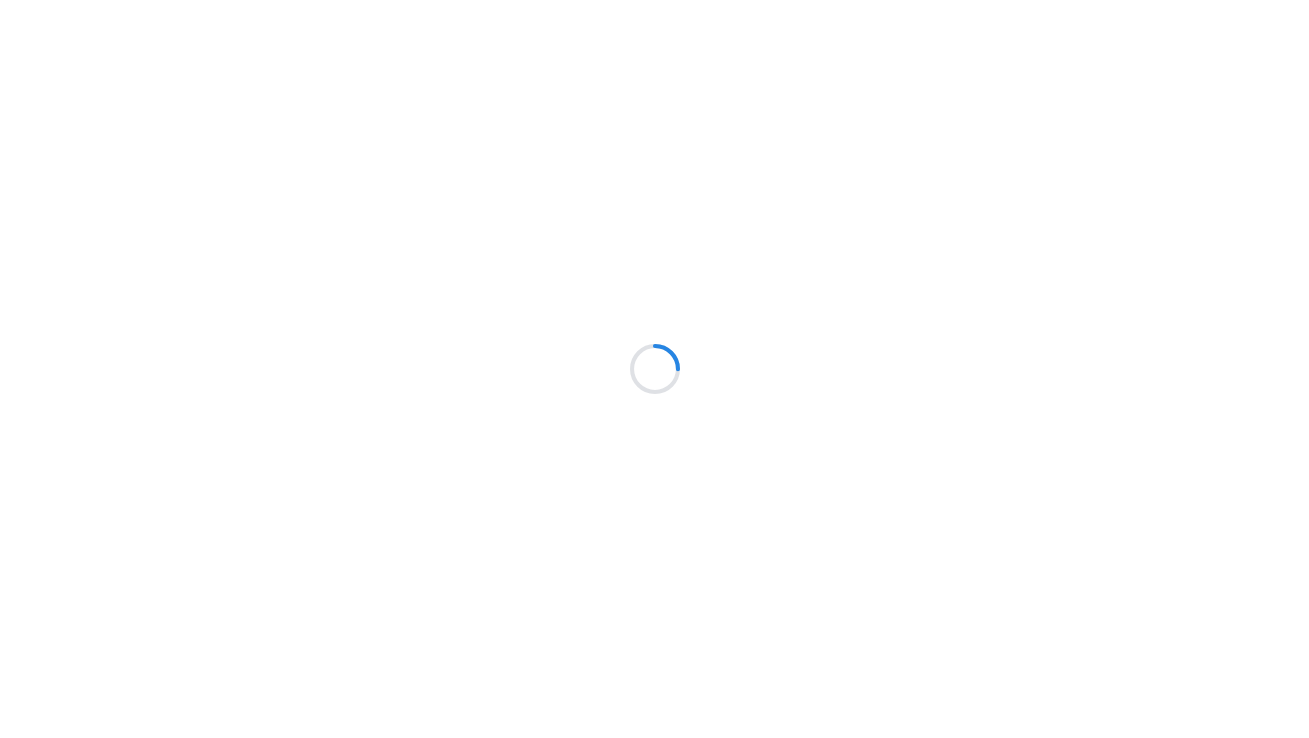 scroll, scrollTop: 0, scrollLeft: 0, axis: both 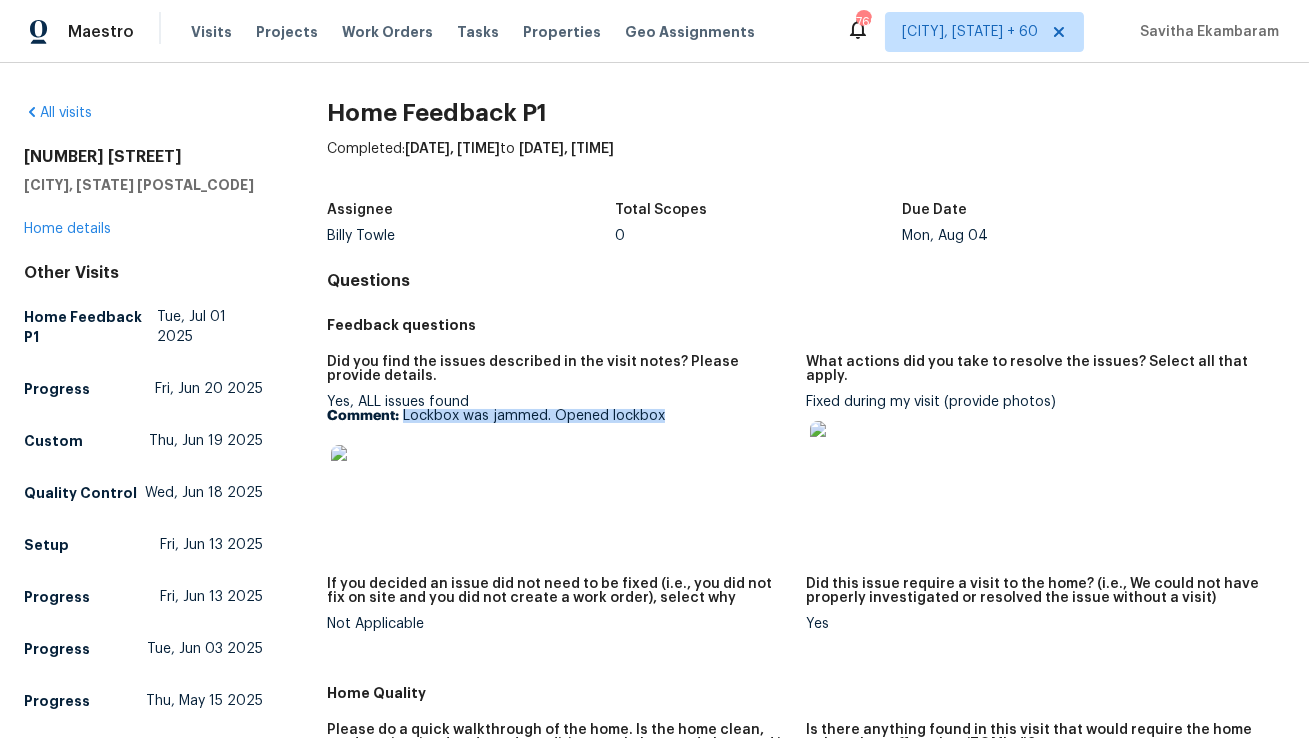 drag, startPoint x: 406, startPoint y: 419, endPoint x: 727, endPoint y: 418, distance: 321.00156 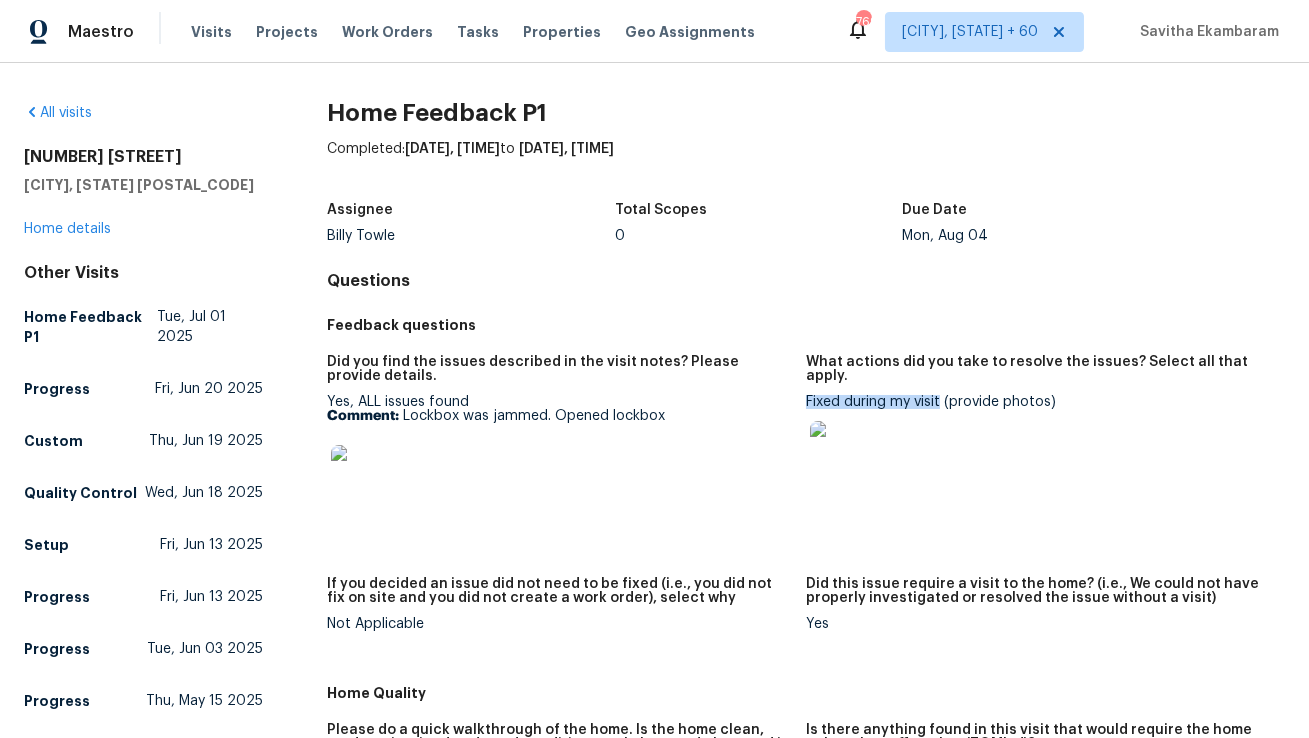 drag, startPoint x: 808, startPoint y: 388, endPoint x: 942, endPoint y: 388, distance: 134 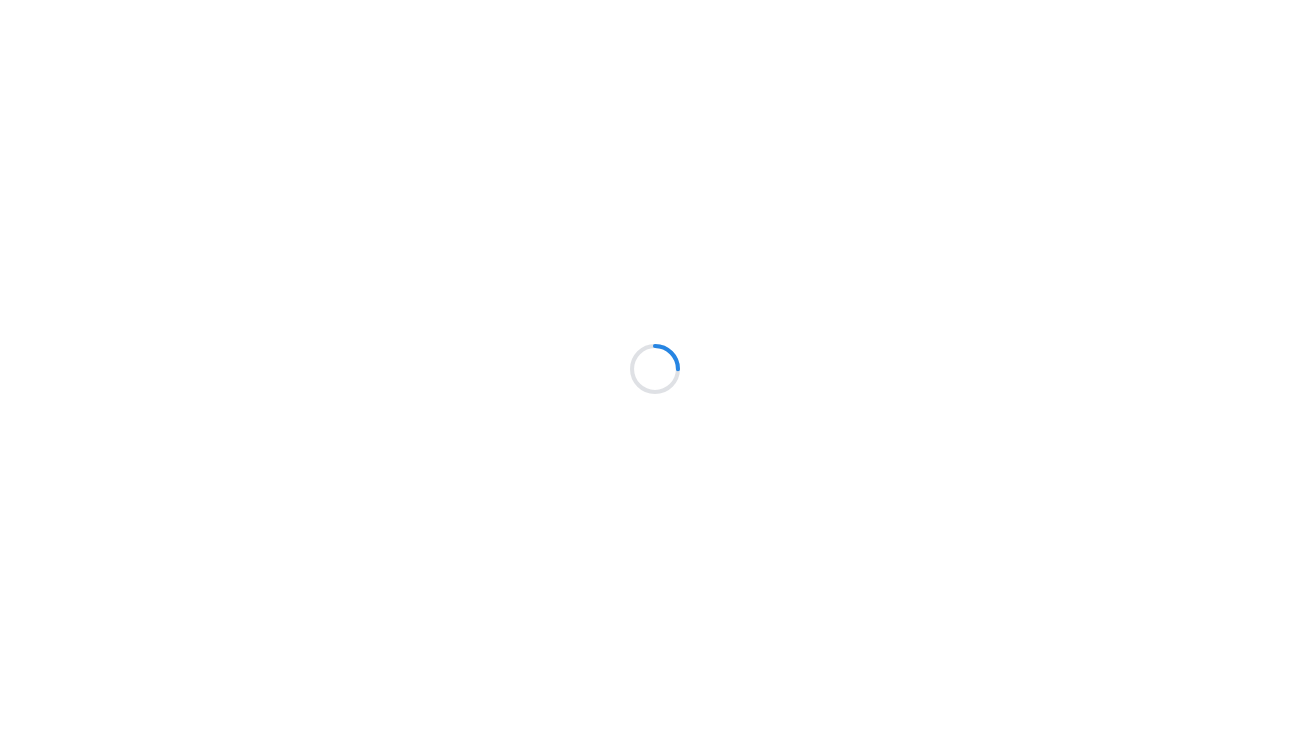 scroll, scrollTop: 0, scrollLeft: 0, axis: both 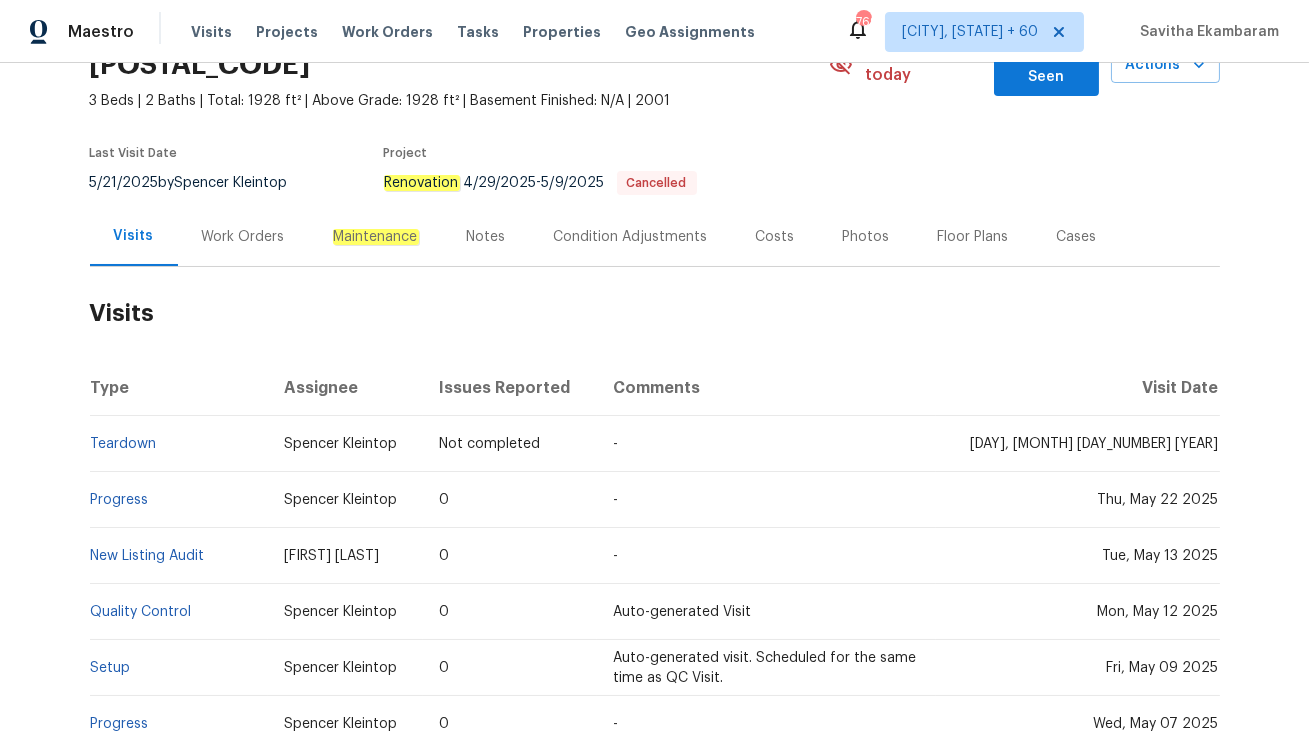 click on "Work Orders" at bounding box center [243, 236] 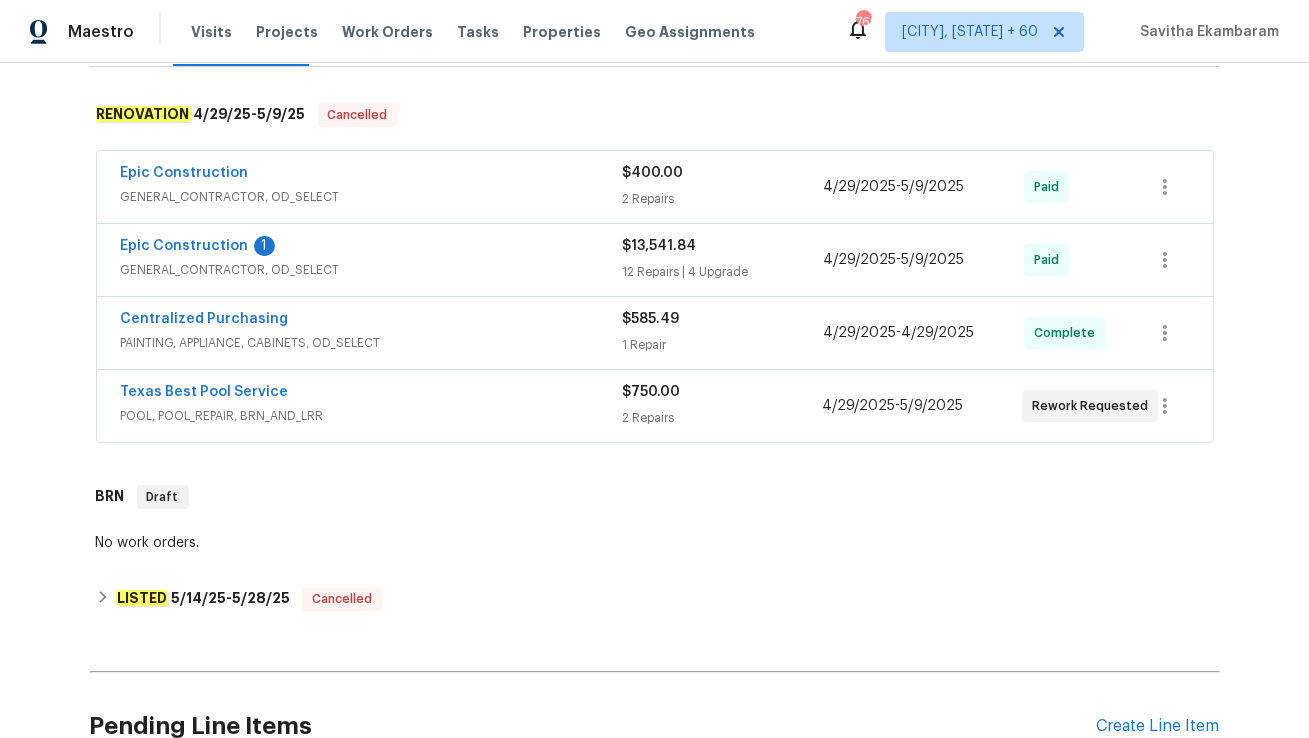 scroll, scrollTop: 0, scrollLeft: 0, axis: both 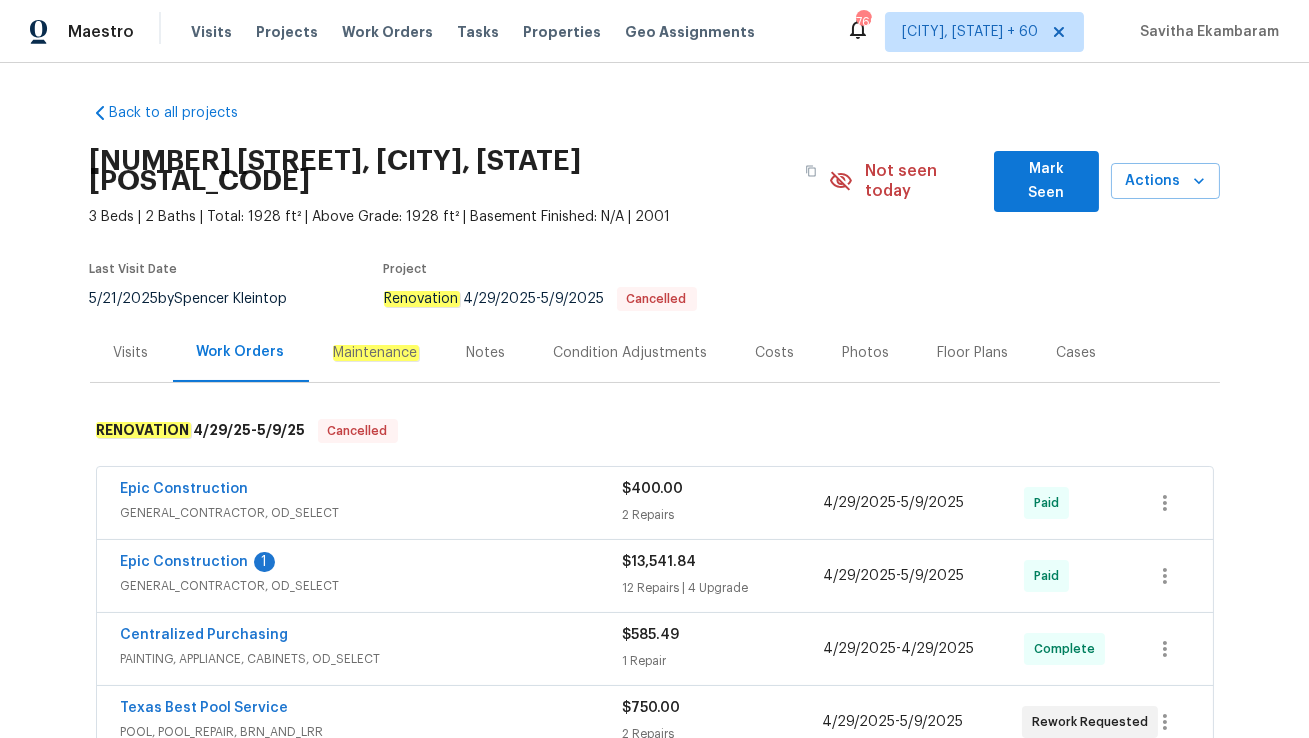 click on "Visits" at bounding box center [131, 353] 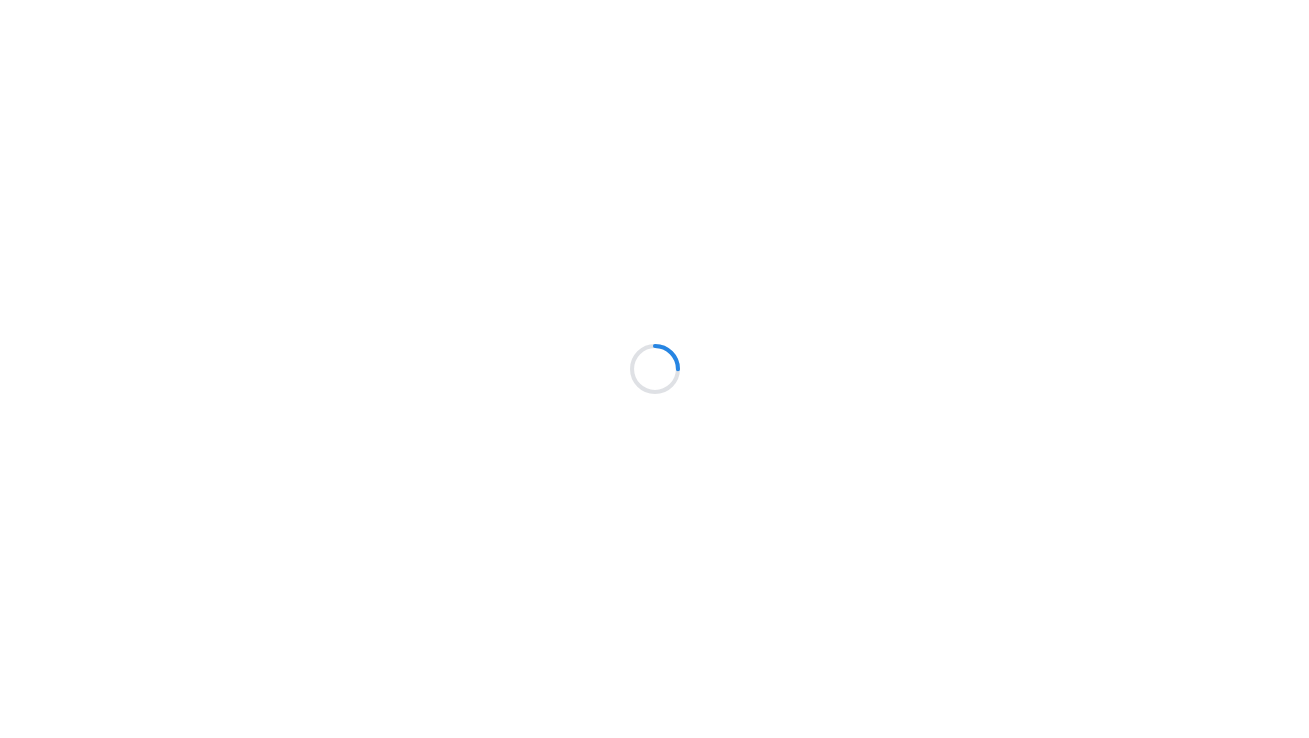 scroll, scrollTop: 0, scrollLeft: 0, axis: both 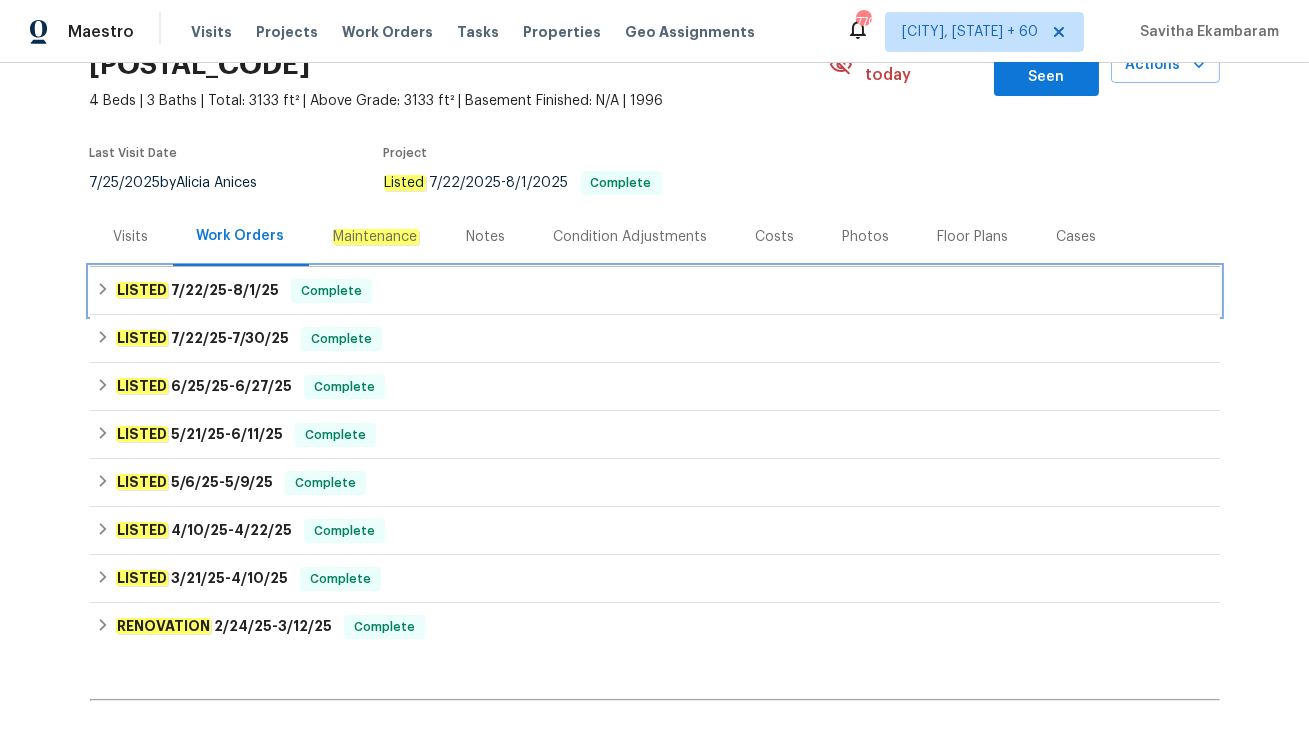 click on "LISTED   7/22/25  -  8/1/25" at bounding box center (197, 291) 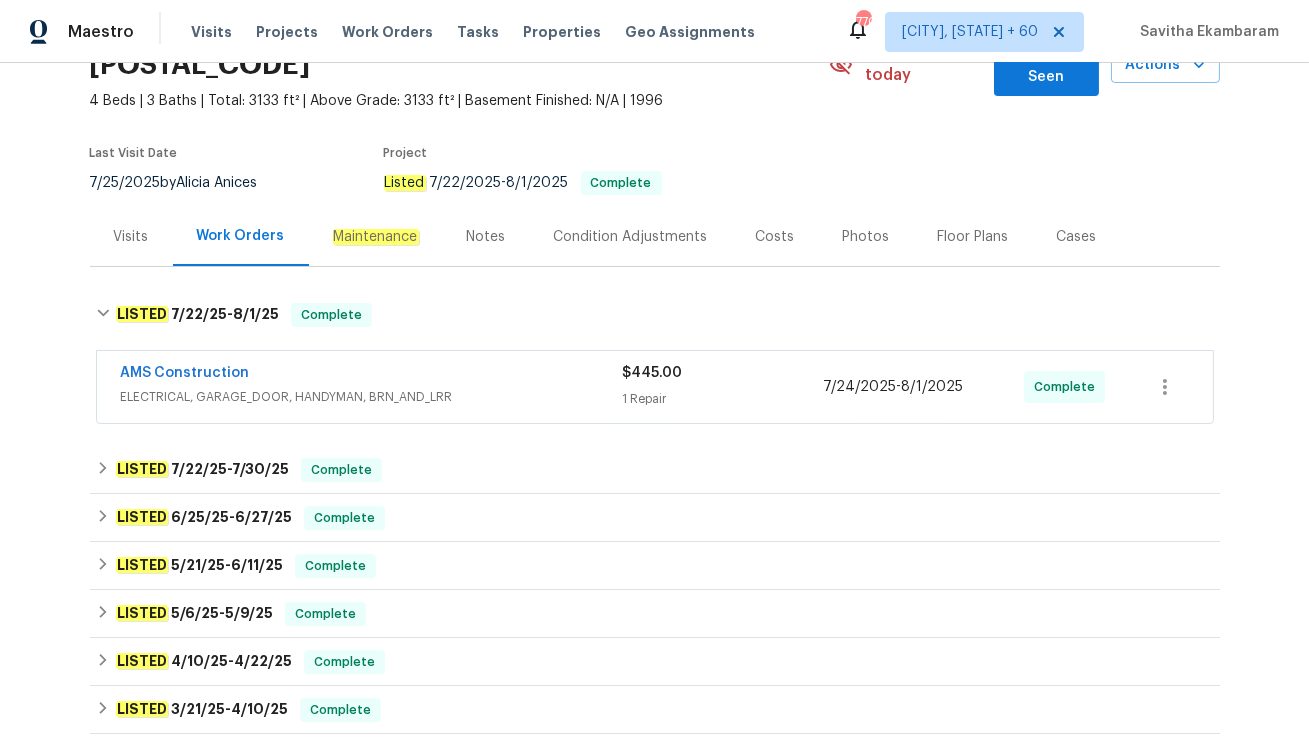 click on "AMS Construction" at bounding box center [372, 375] 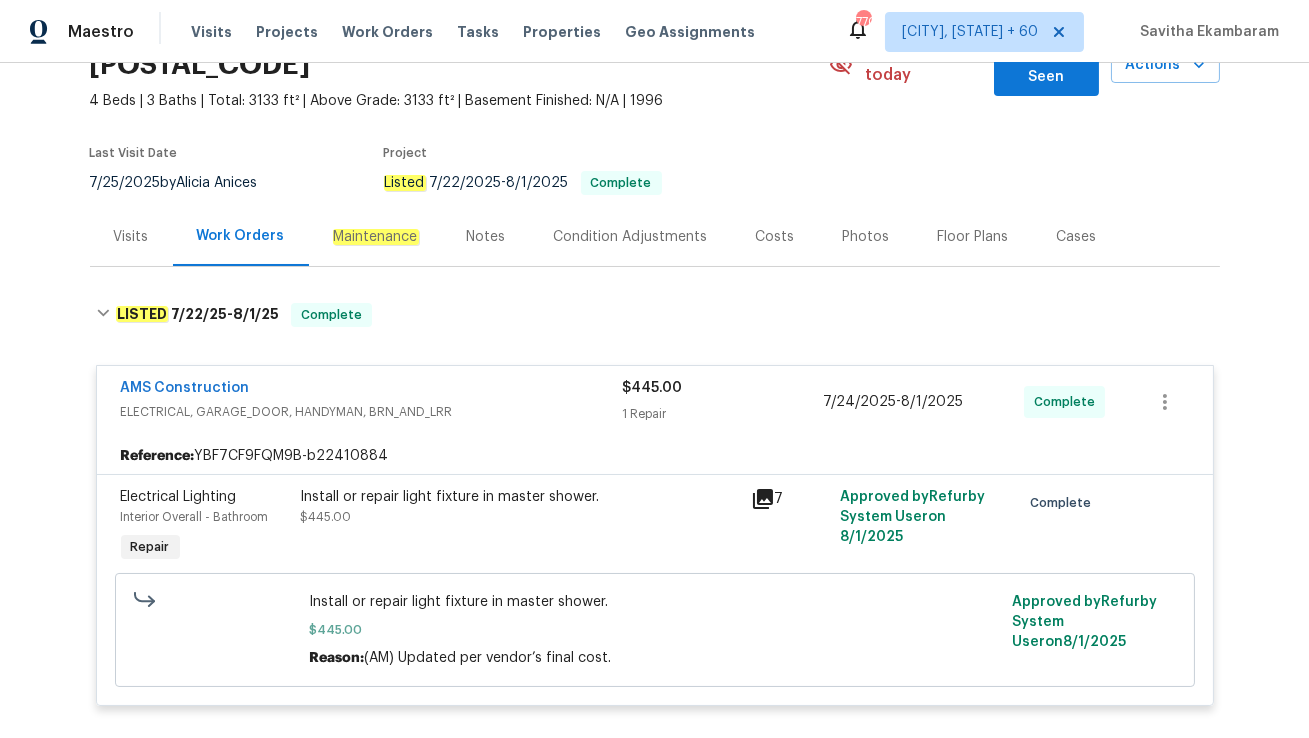 click on "Visits" at bounding box center (131, 236) 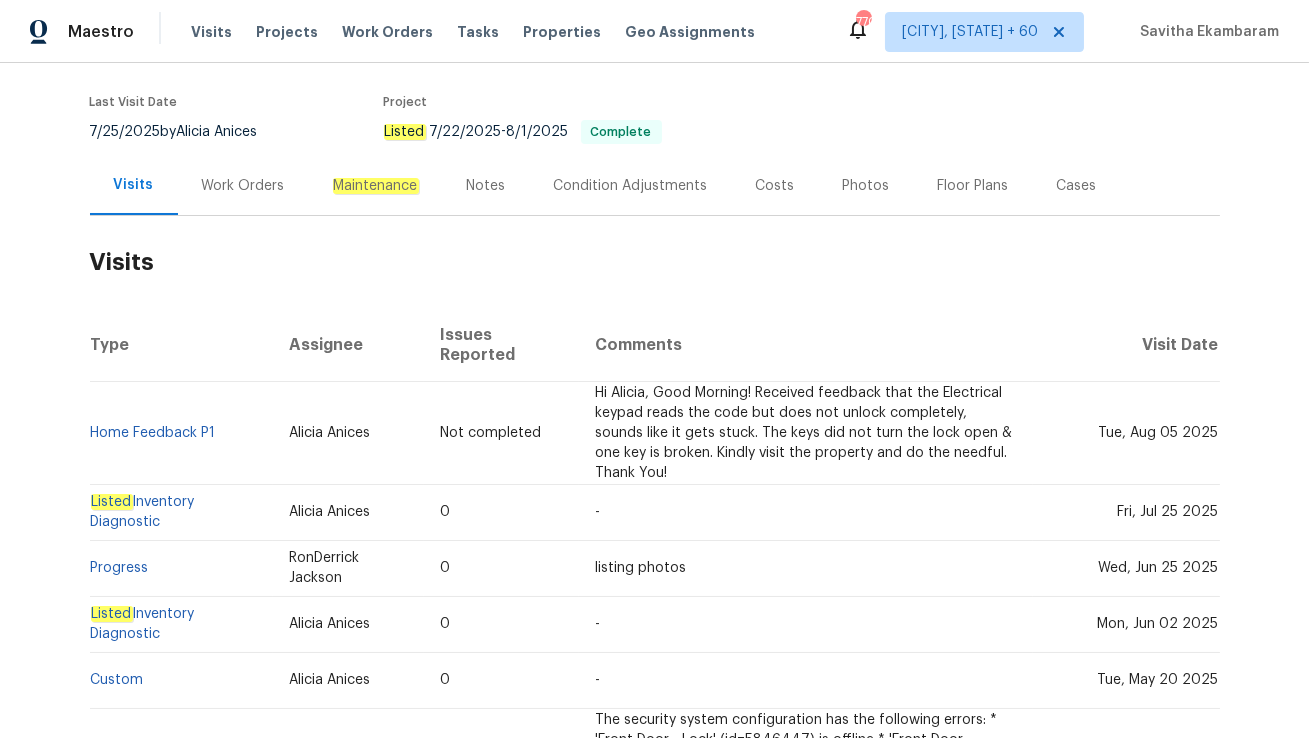 scroll, scrollTop: 168, scrollLeft: 0, axis: vertical 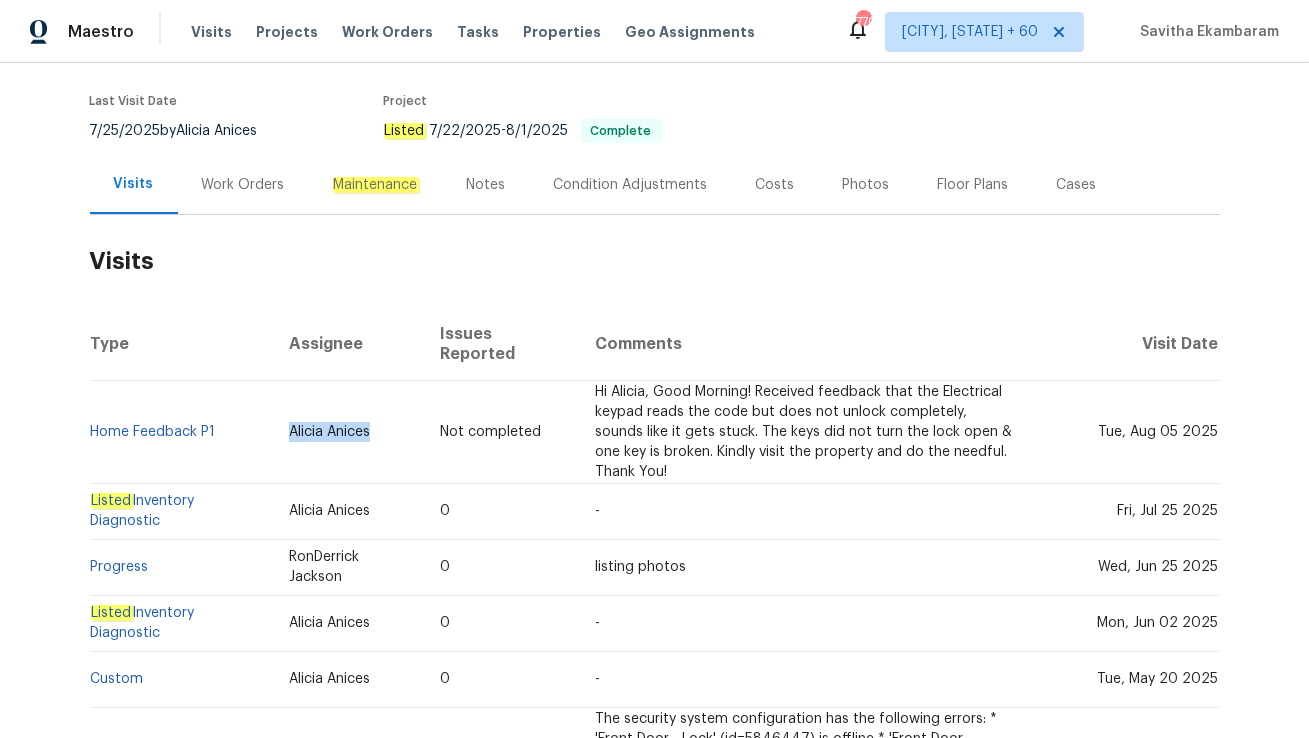 drag, startPoint x: 316, startPoint y: 395, endPoint x: 456, endPoint y: 395, distance: 140 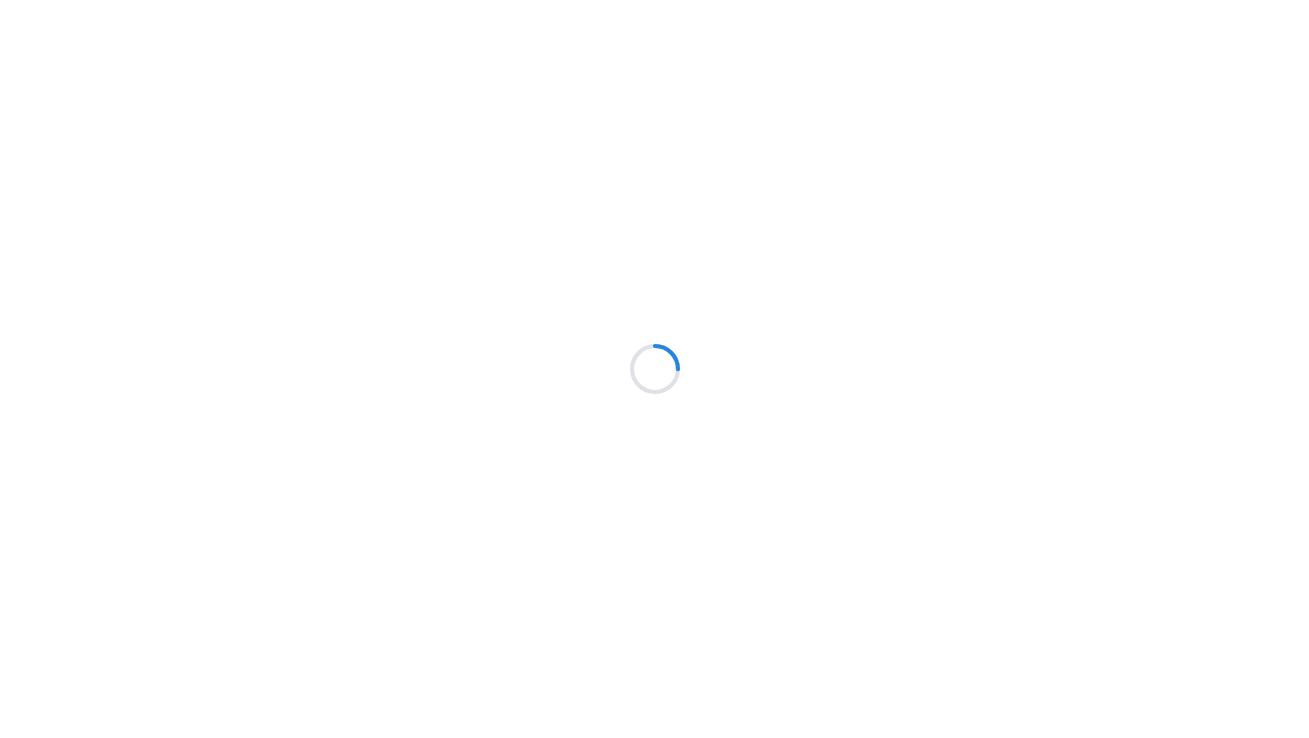 scroll, scrollTop: 0, scrollLeft: 0, axis: both 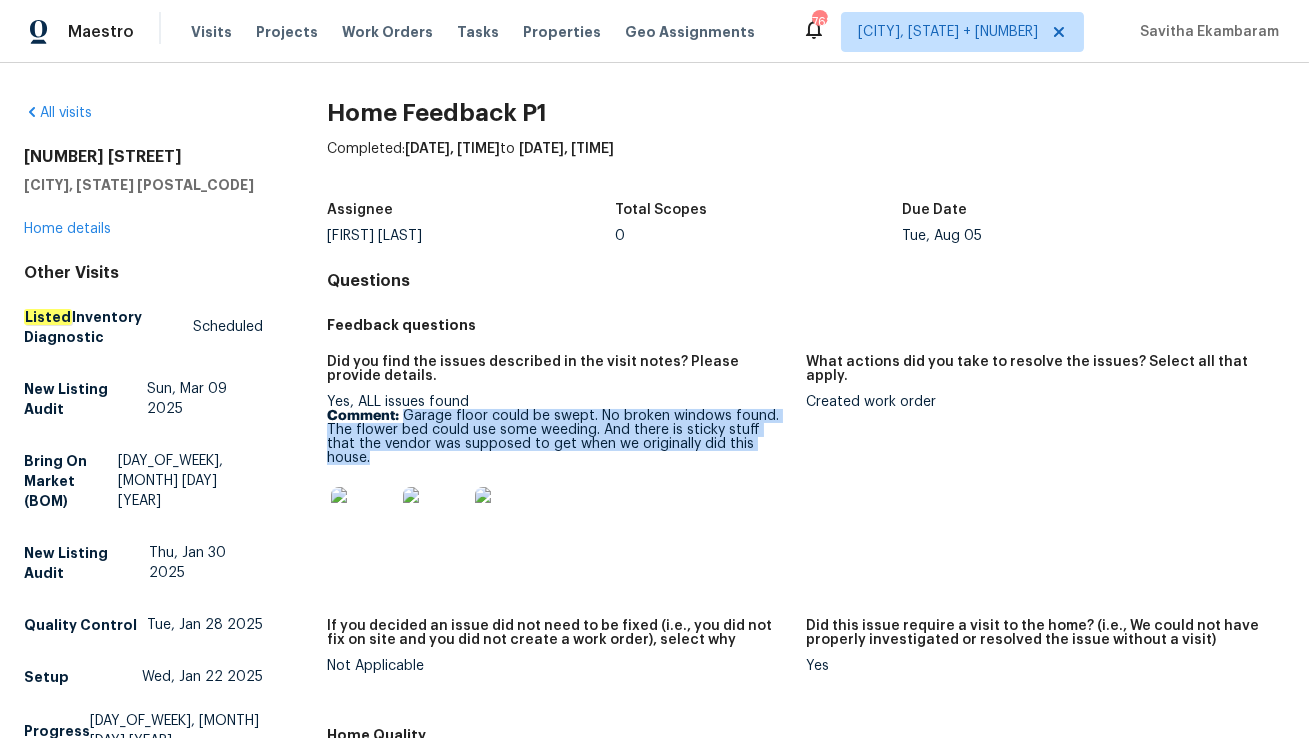 drag, startPoint x: 404, startPoint y: 411, endPoint x: 773, endPoint y: 449, distance: 370.95148 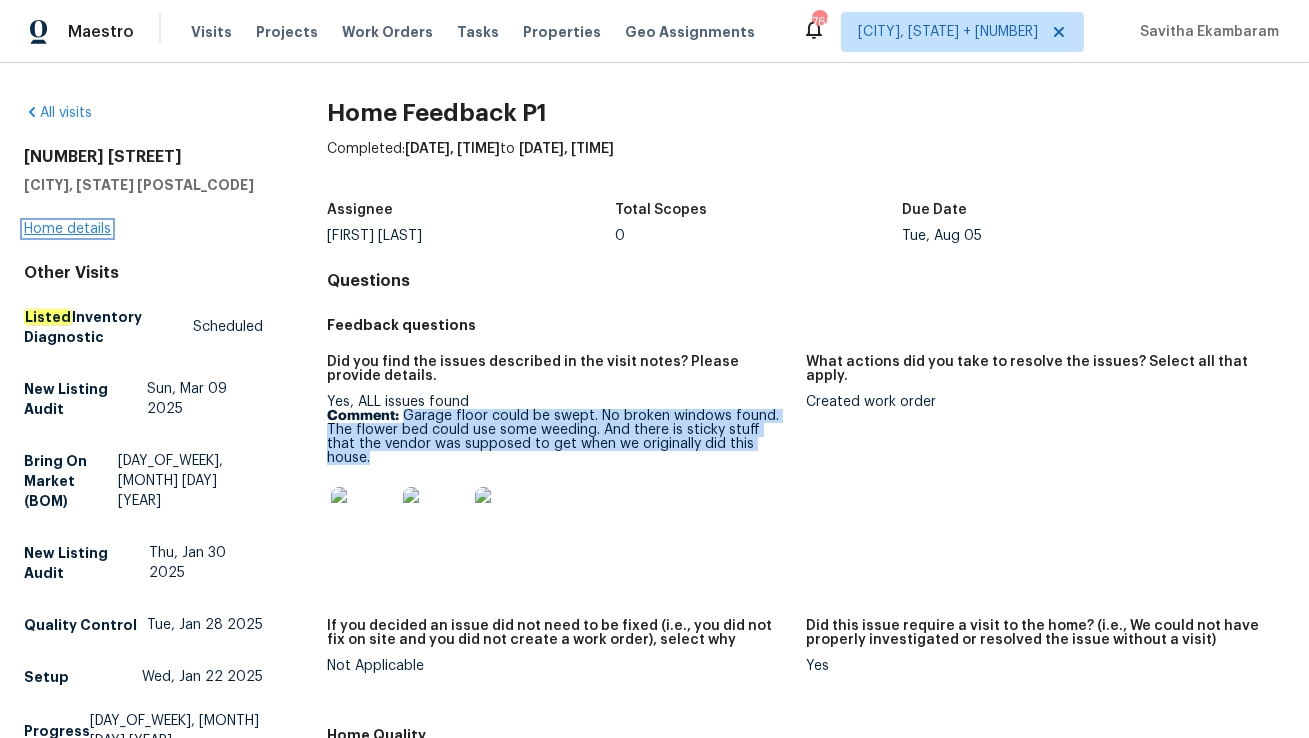 click on "Home details" at bounding box center [67, 229] 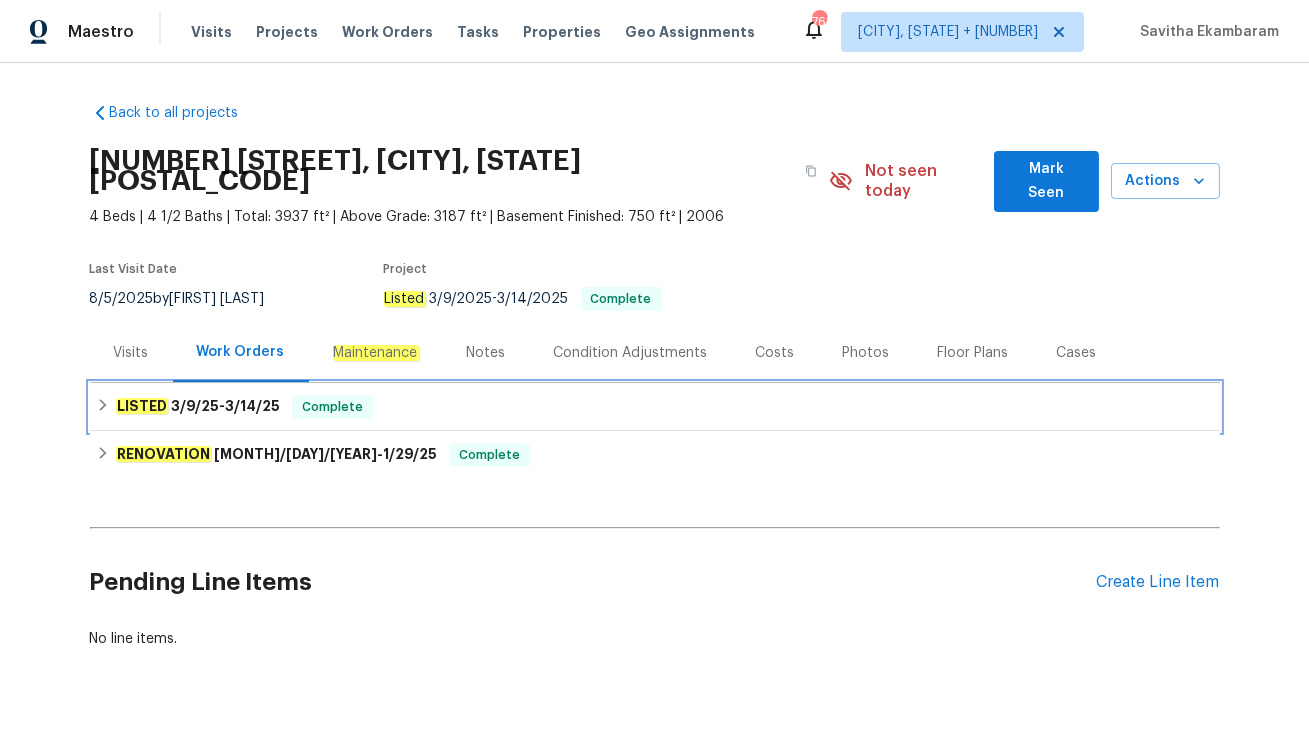 click on "Complete" at bounding box center [332, 407] 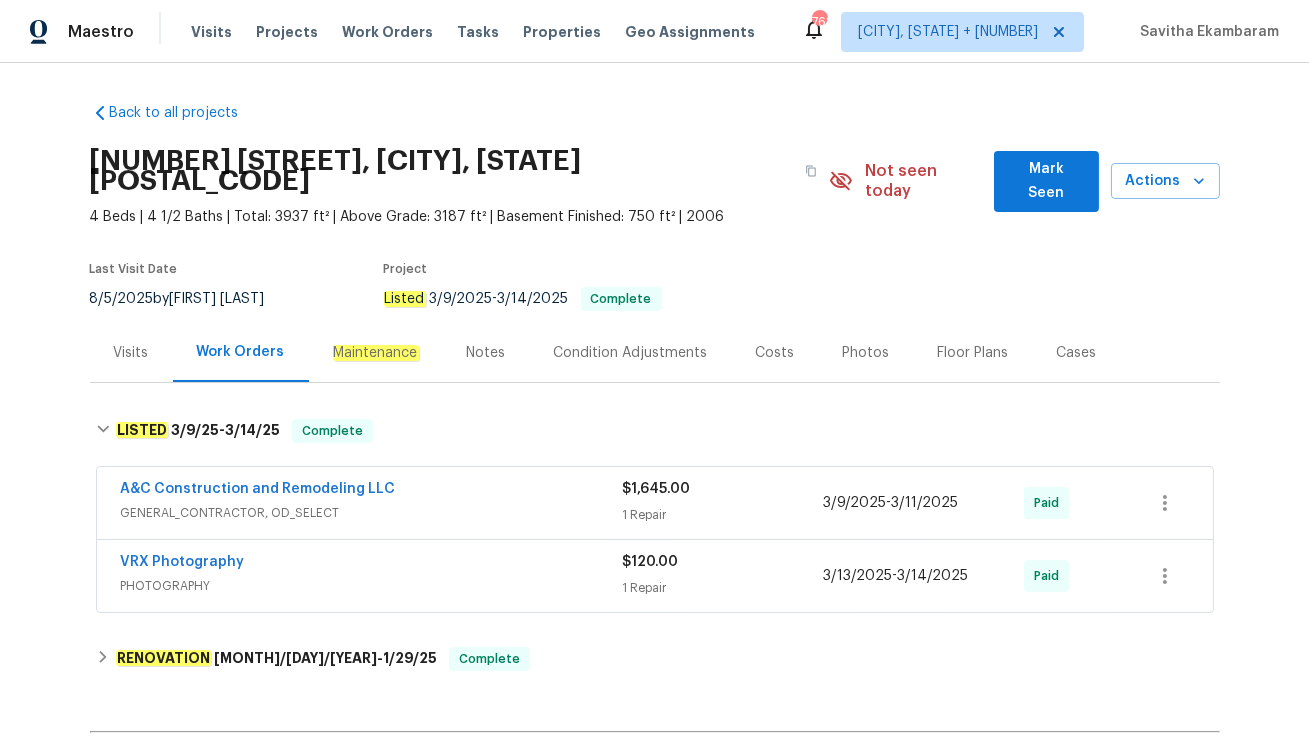 click on "Visits" at bounding box center [131, 352] 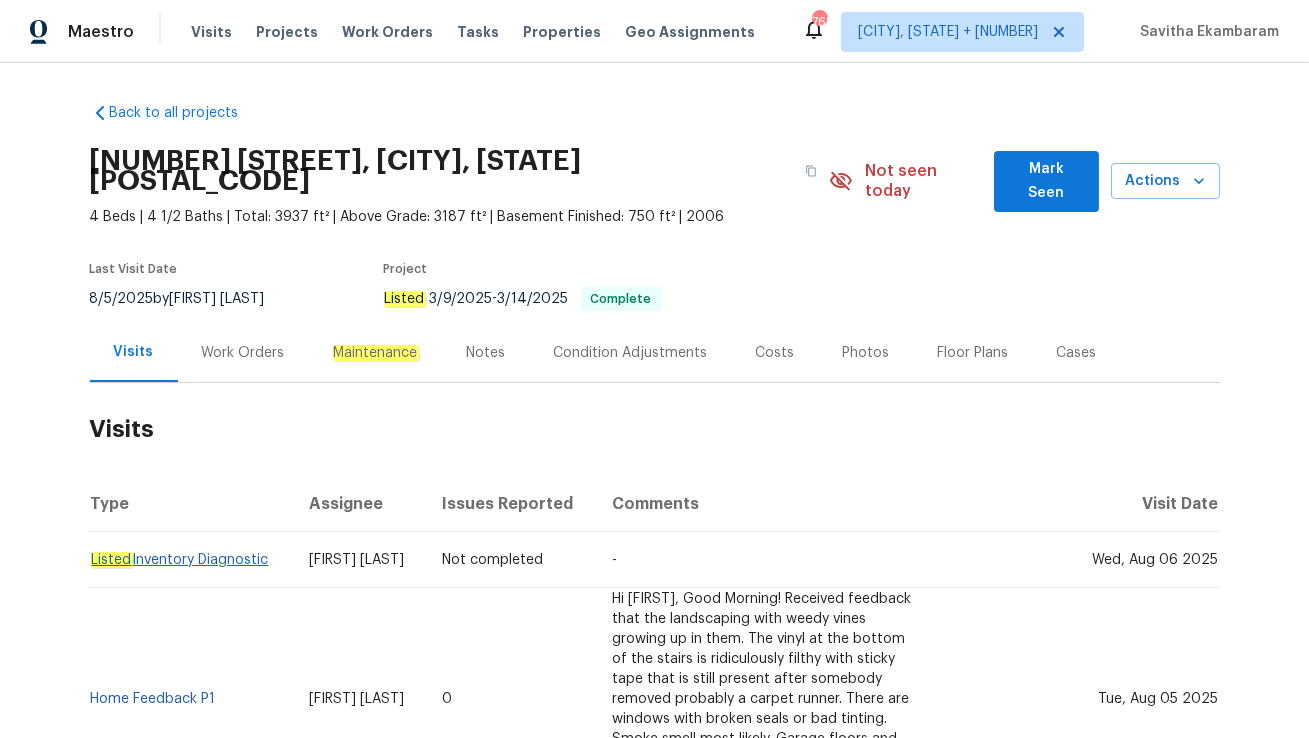 scroll, scrollTop: 211, scrollLeft: 0, axis: vertical 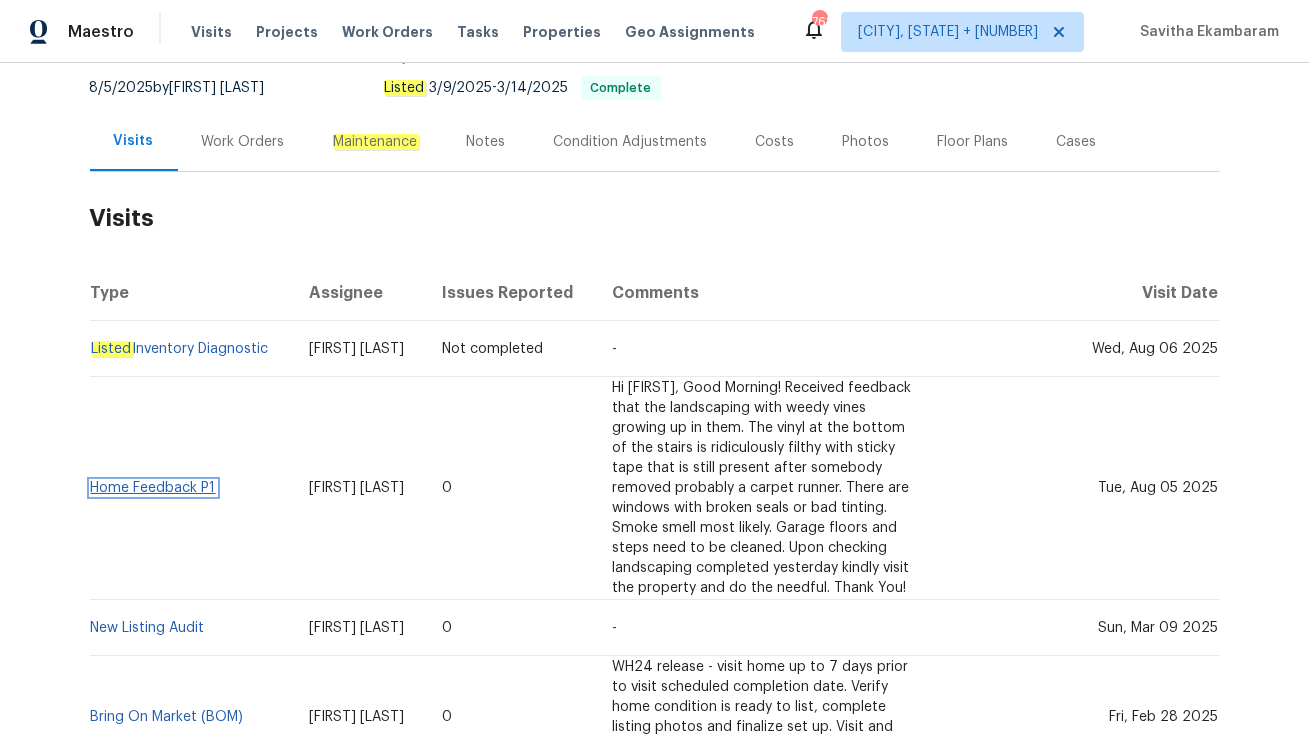 click on "Home Feedback P1" at bounding box center [153, 488] 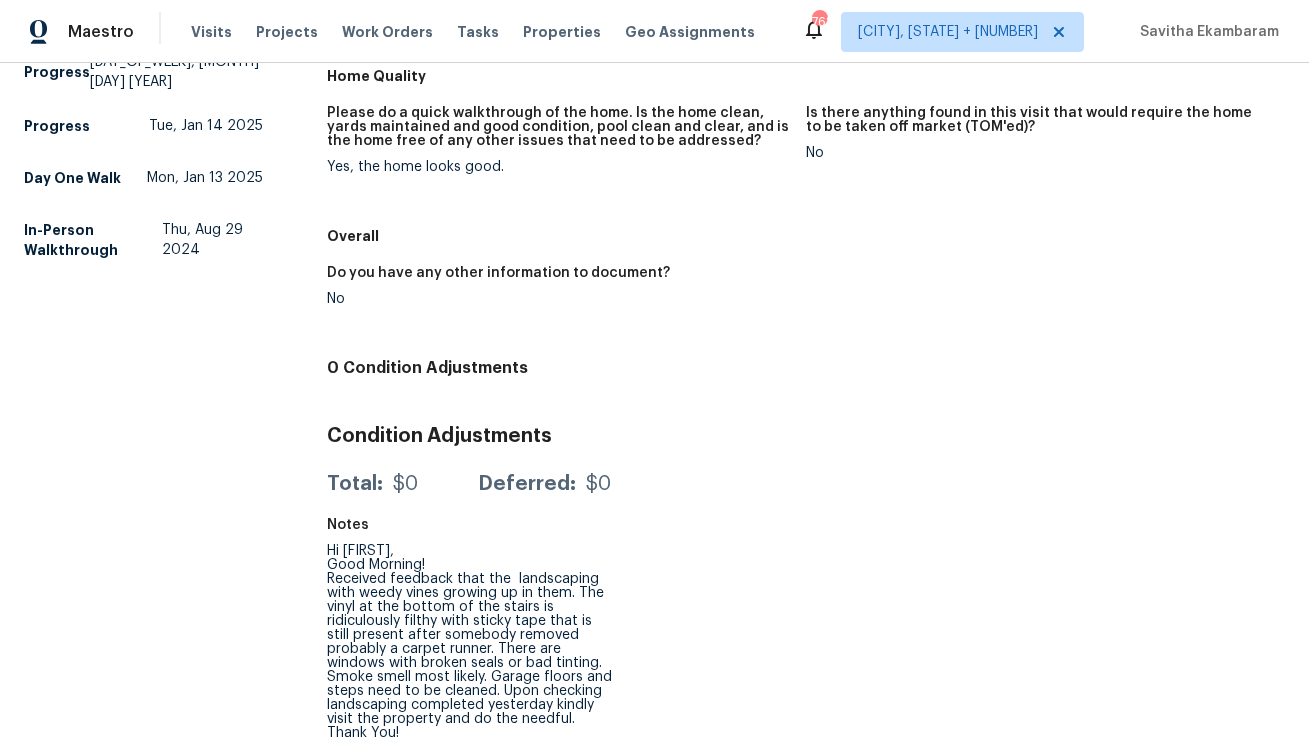 scroll, scrollTop: 0, scrollLeft: 0, axis: both 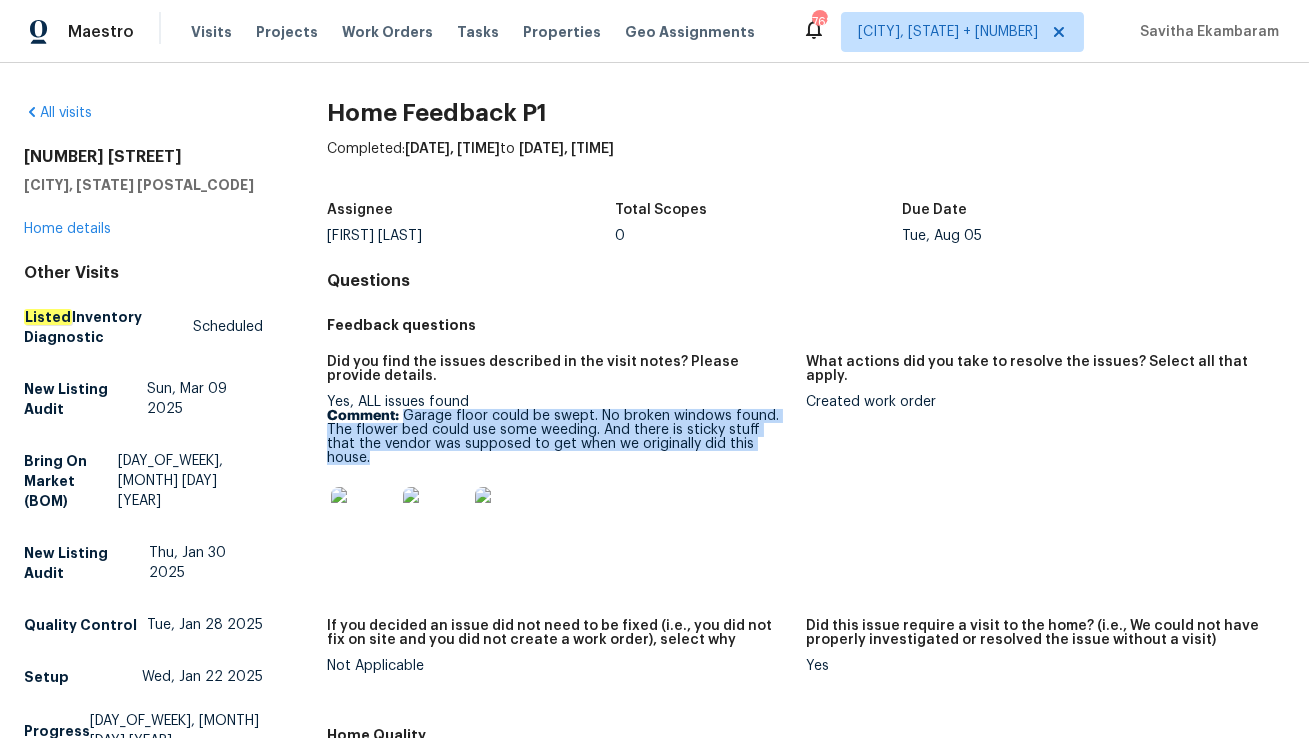 drag, startPoint x: 406, startPoint y: 416, endPoint x: 780, endPoint y: 443, distance: 374.97333 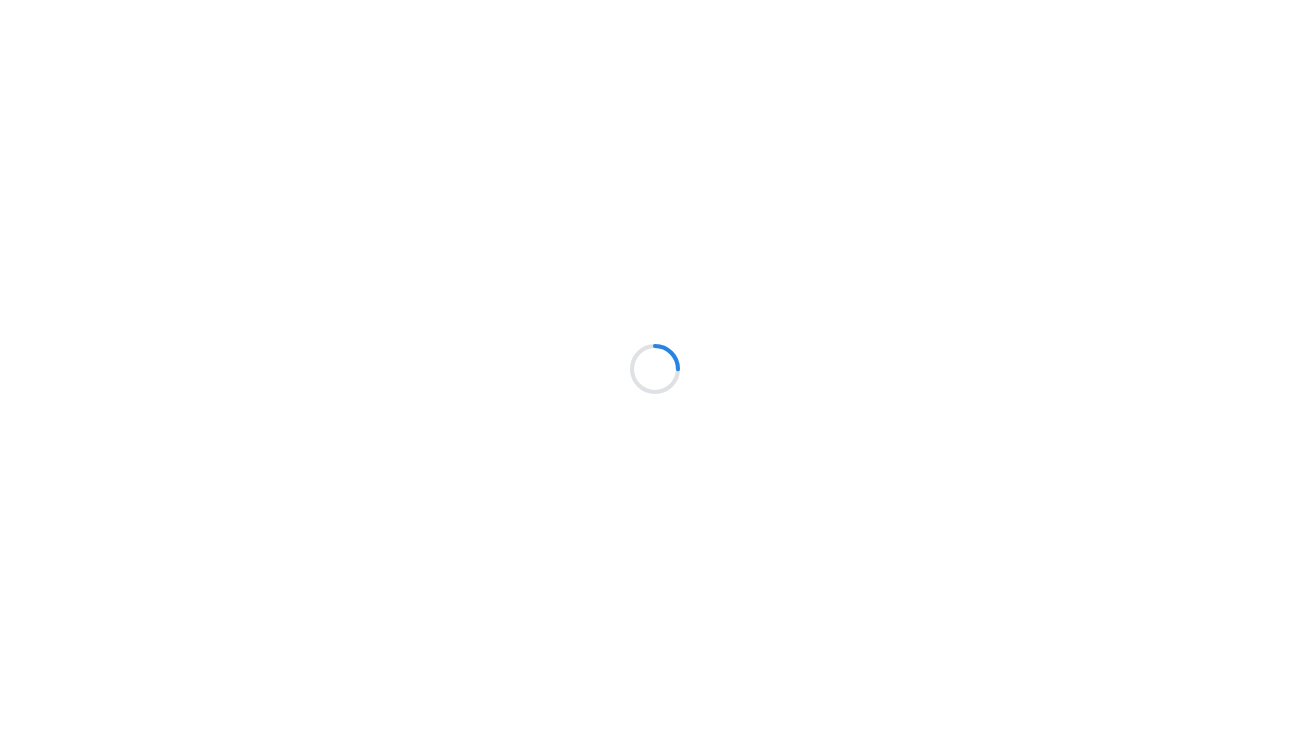 scroll, scrollTop: 0, scrollLeft: 0, axis: both 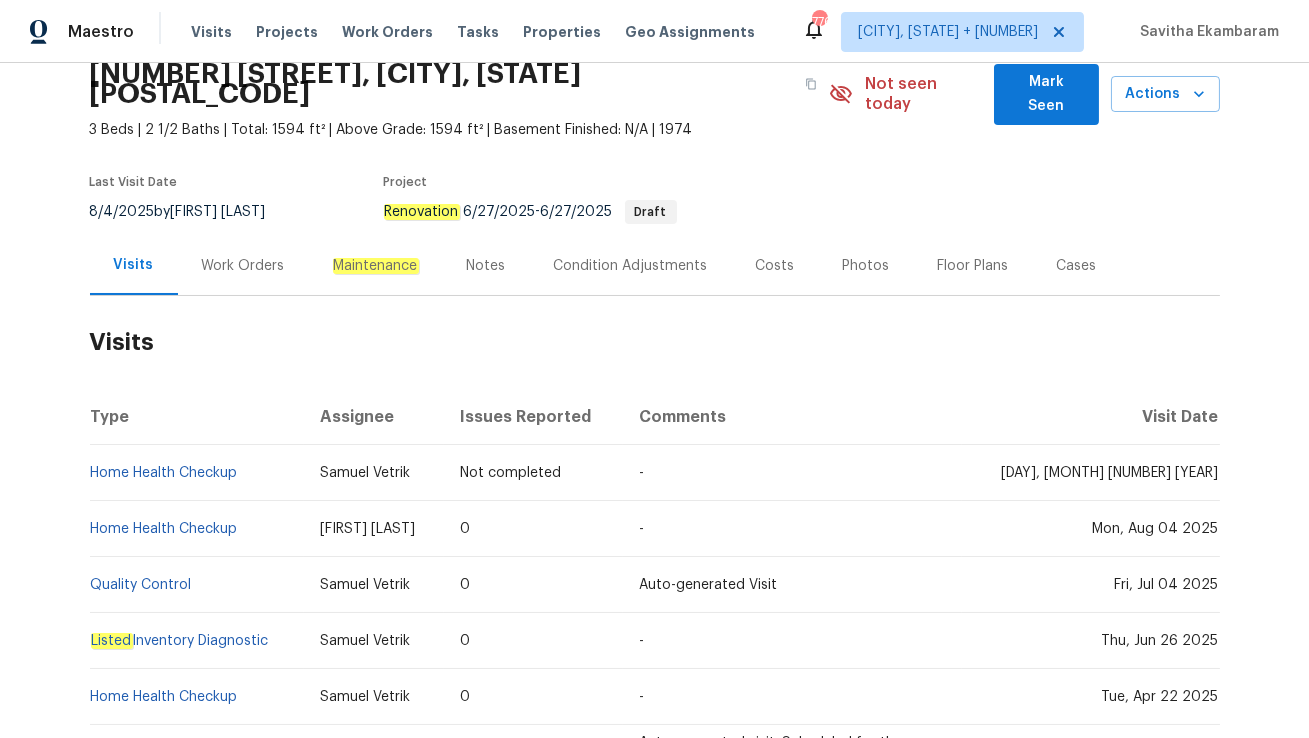 click on "Work Orders" at bounding box center (243, 266) 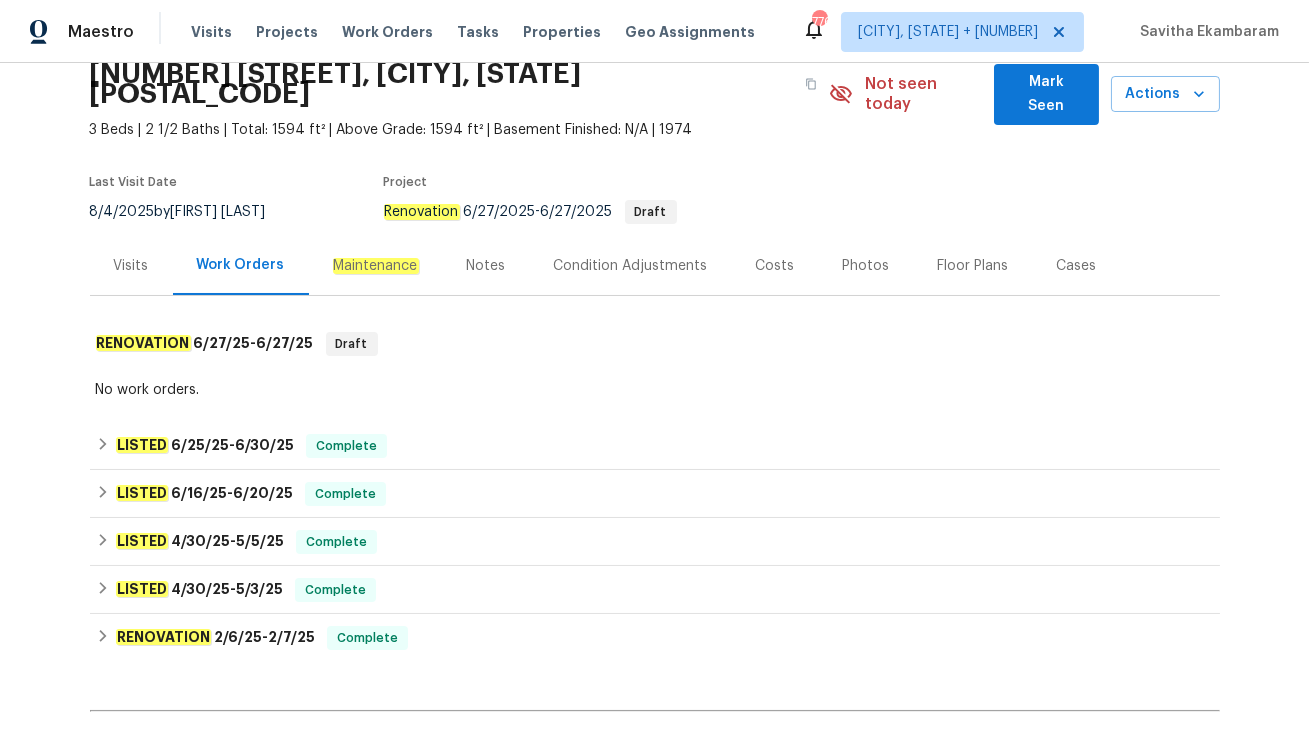 click on "Visits" at bounding box center [131, 266] 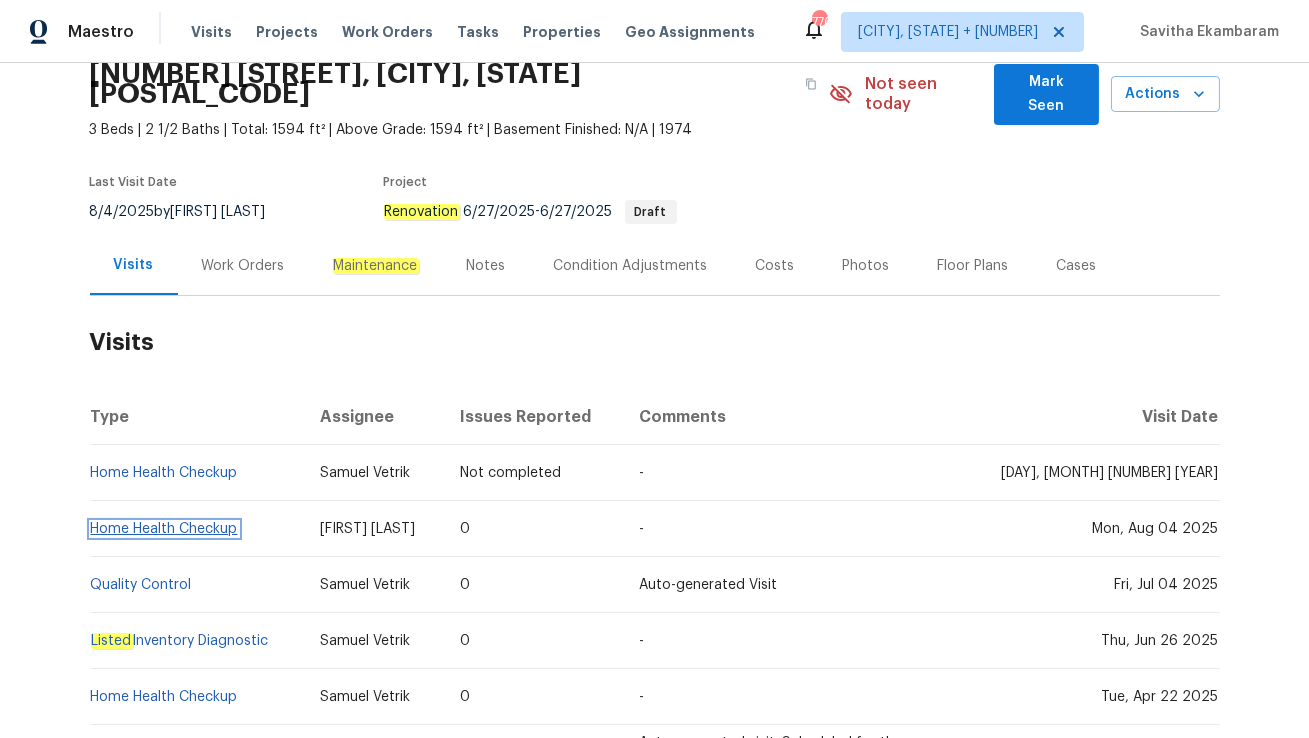 click on "Home Health Checkup" at bounding box center (164, 529) 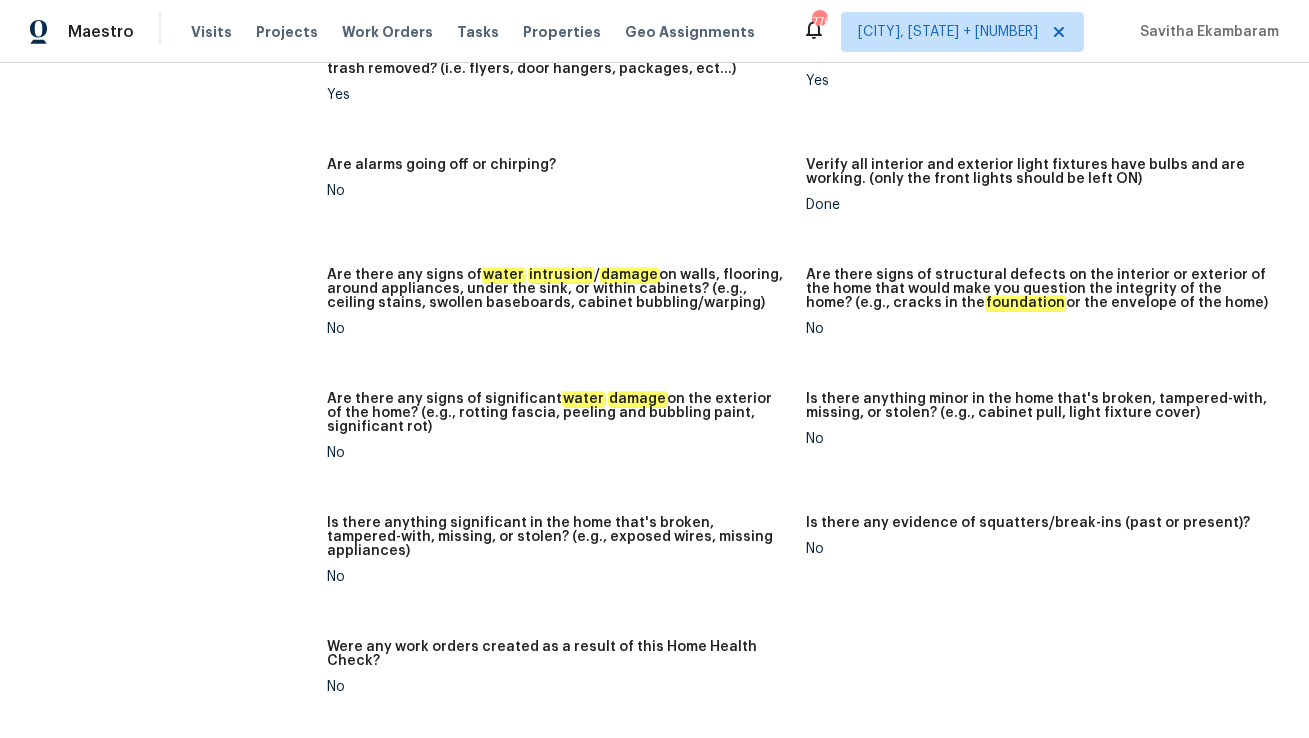 scroll, scrollTop: 0, scrollLeft: 0, axis: both 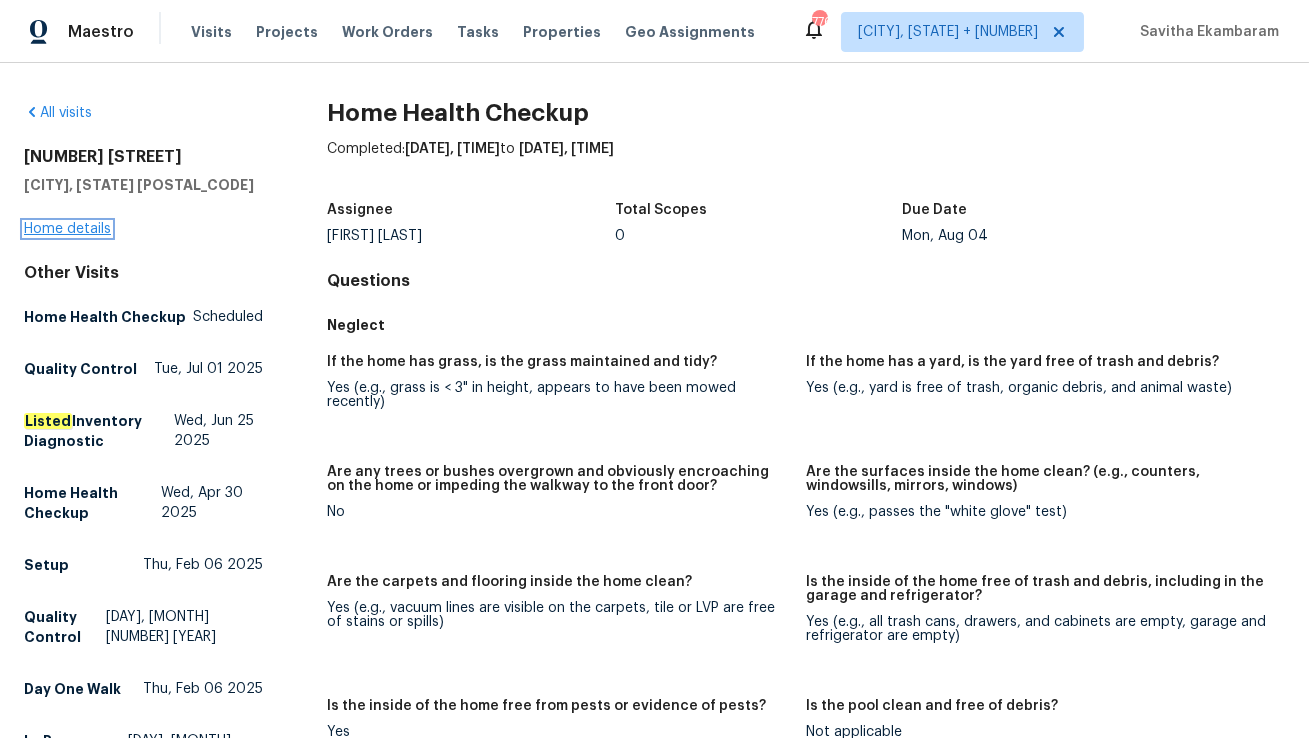 click on "Home details" at bounding box center [67, 229] 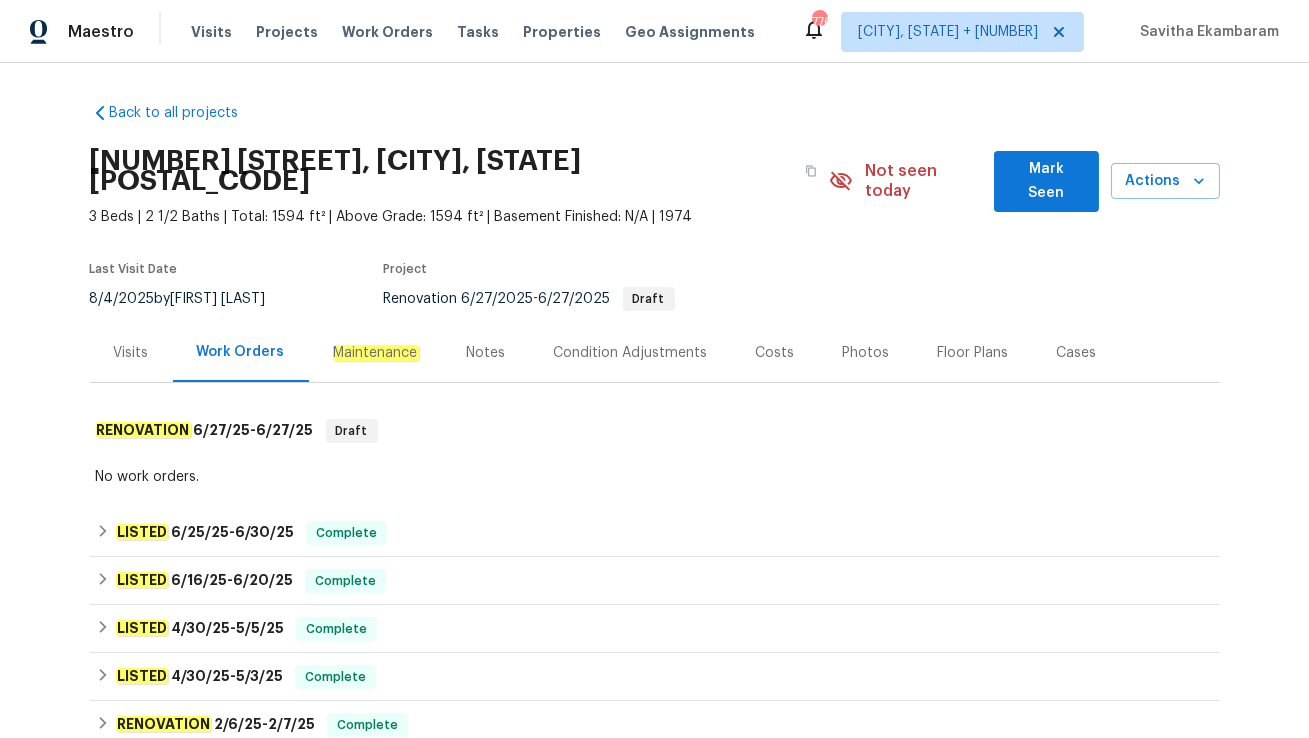 click on "Visits" at bounding box center [131, 352] 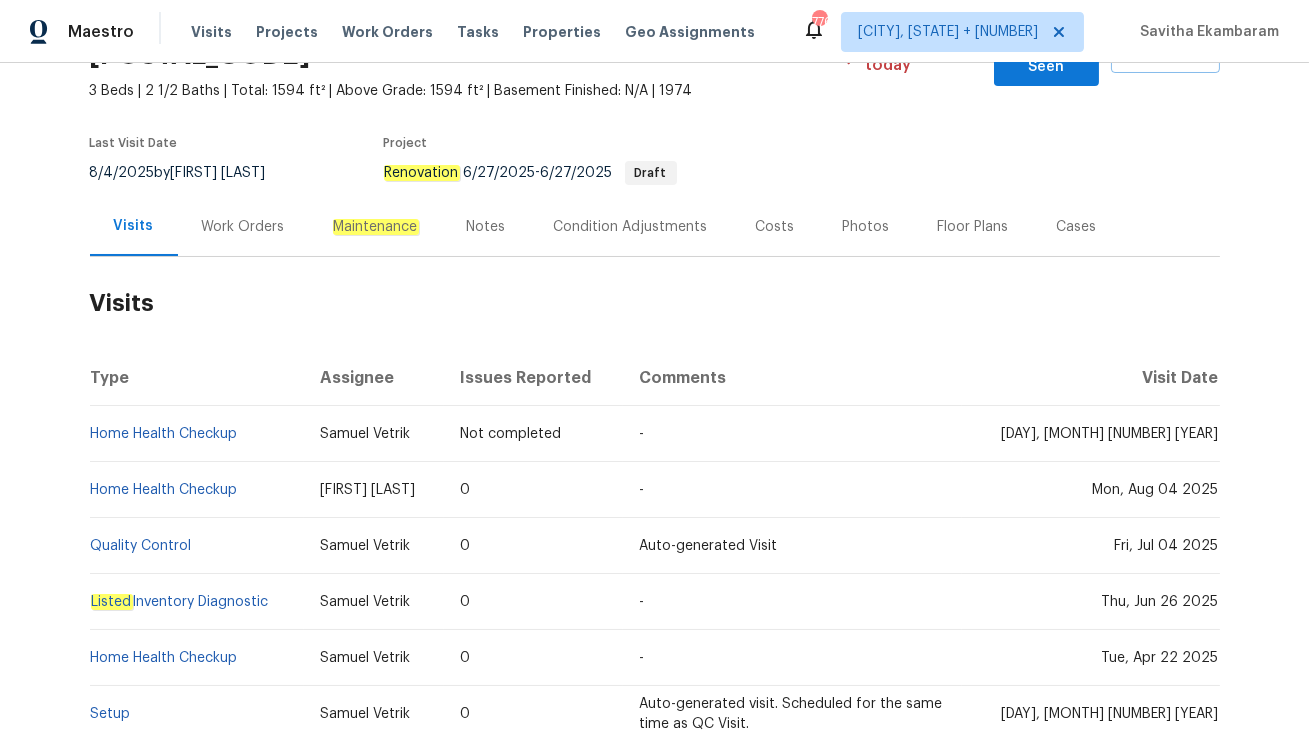scroll, scrollTop: 147, scrollLeft: 0, axis: vertical 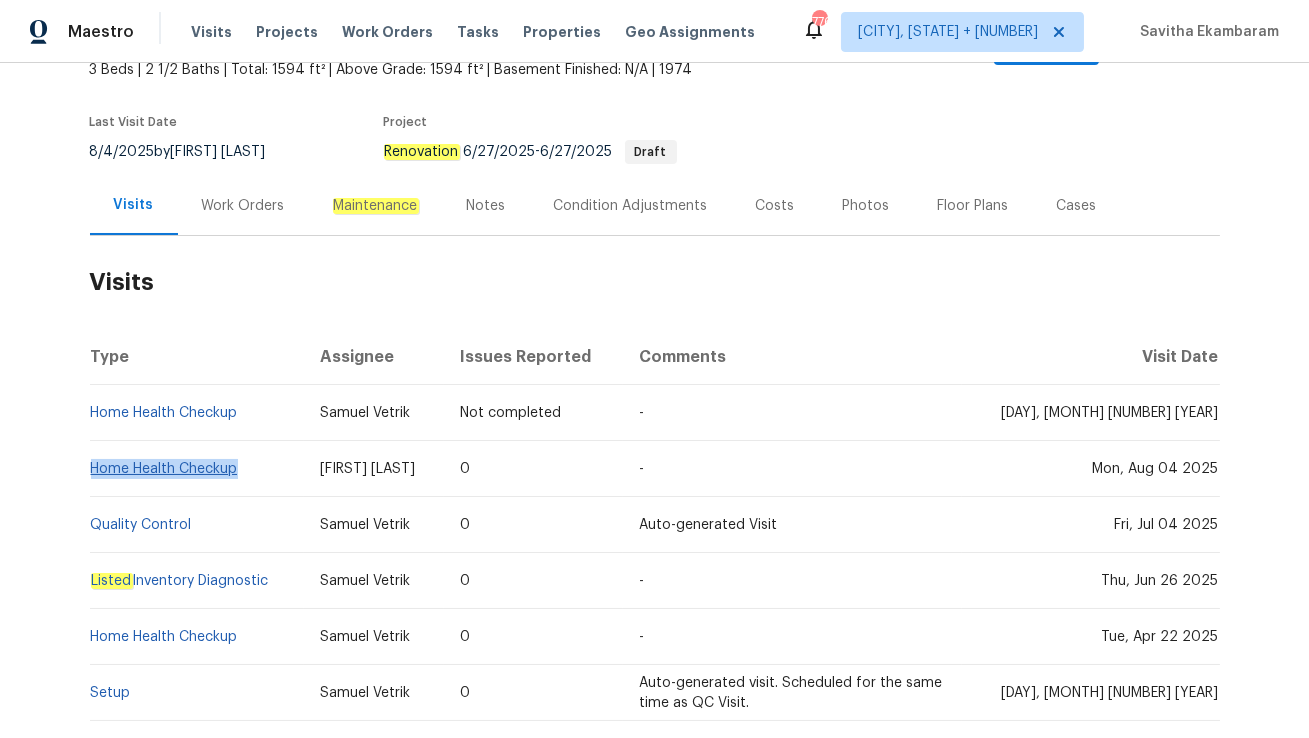 drag, startPoint x: 246, startPoint y: 448, endPoint x: 95, endPoint y: 441, distance: 151.16217 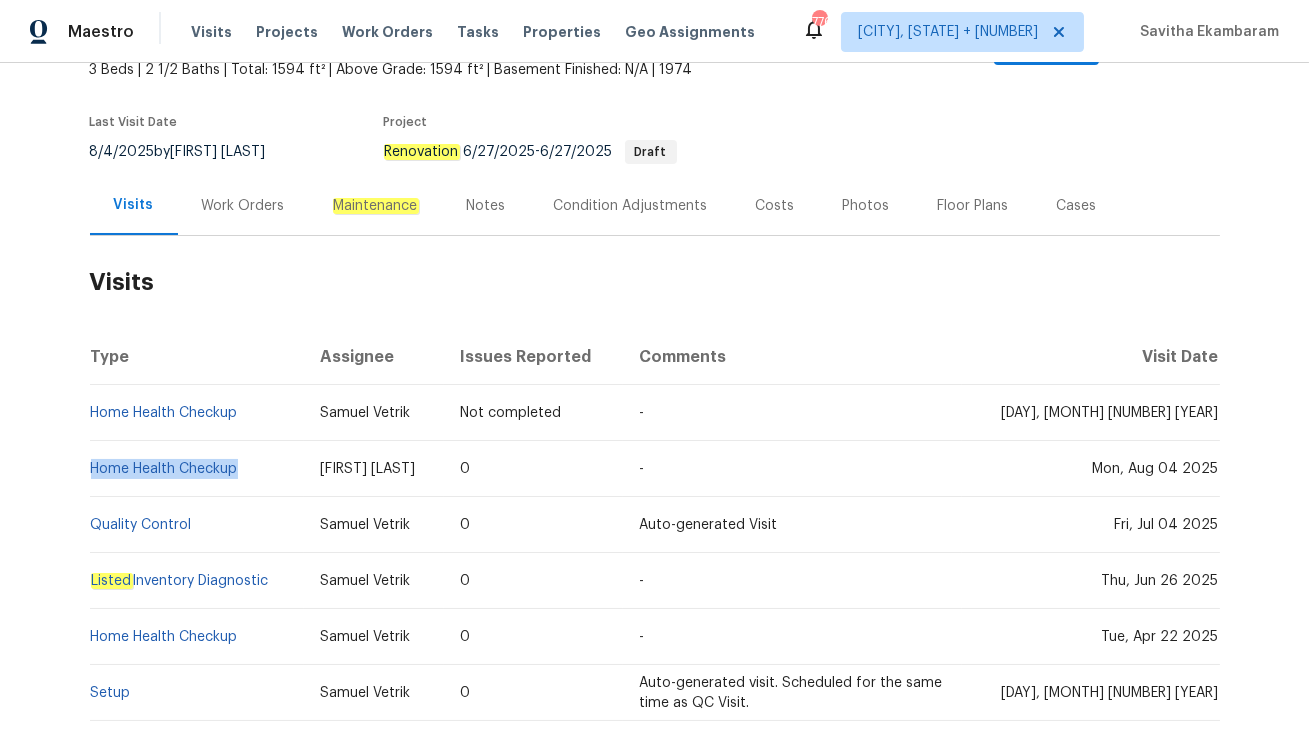 copy on "Home Health Checkup" 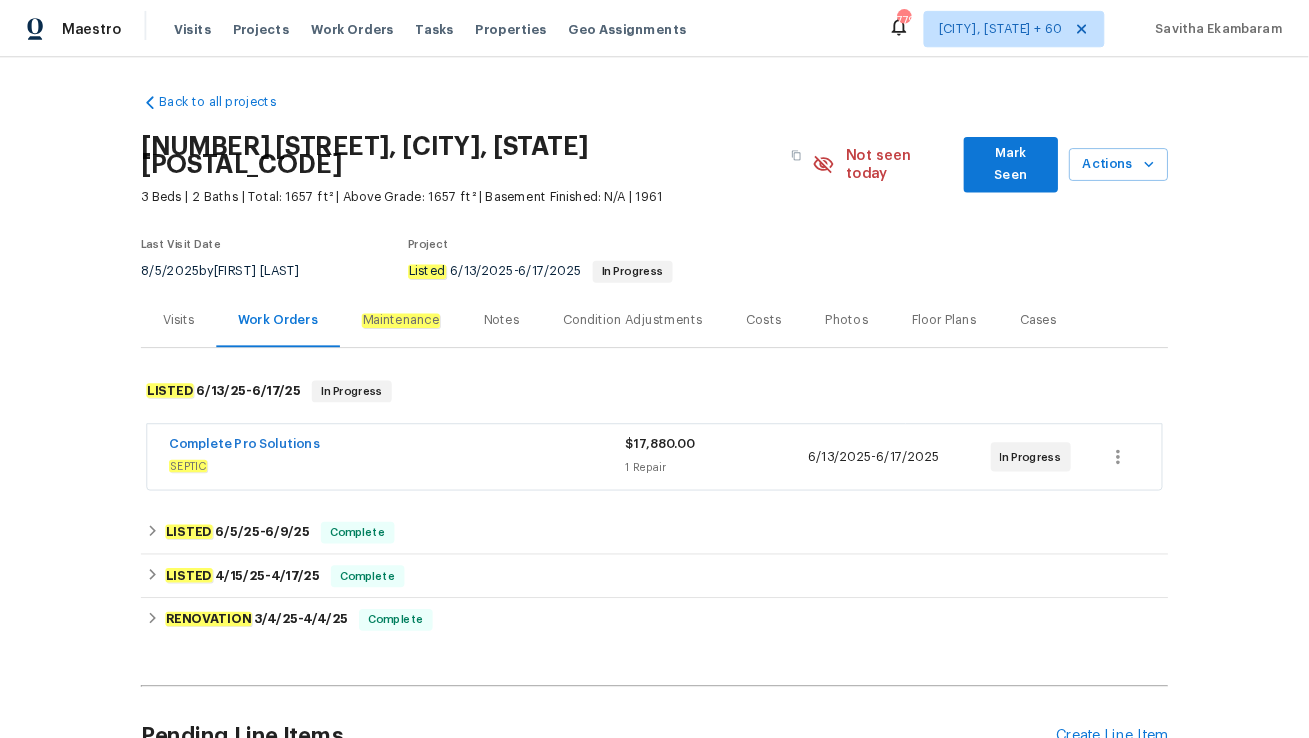 scroll, scrollTop: 0, scrollLeft: 0, axis: both 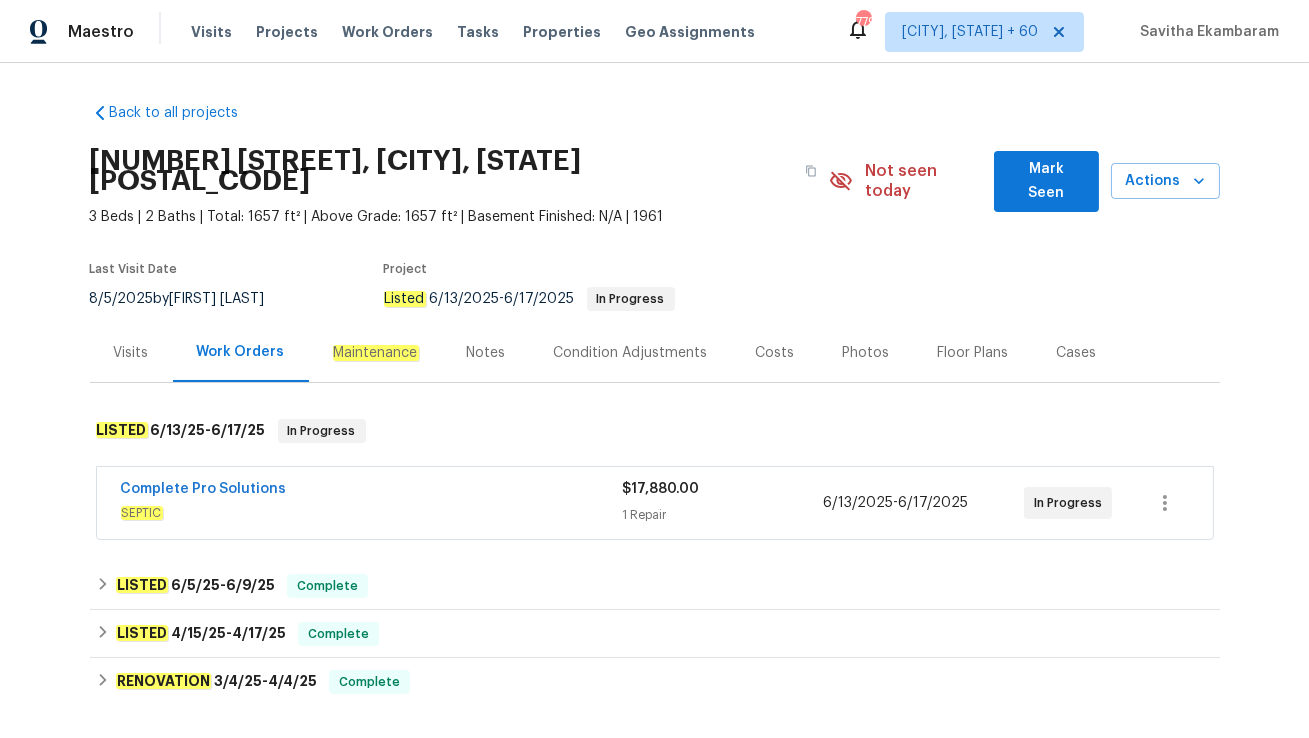 click on "Complete Pro Solutions SEPTIC $17,880.00 1 Repair [DATE]  -  [DATE] In Progress" at bounding box center [655, 503] 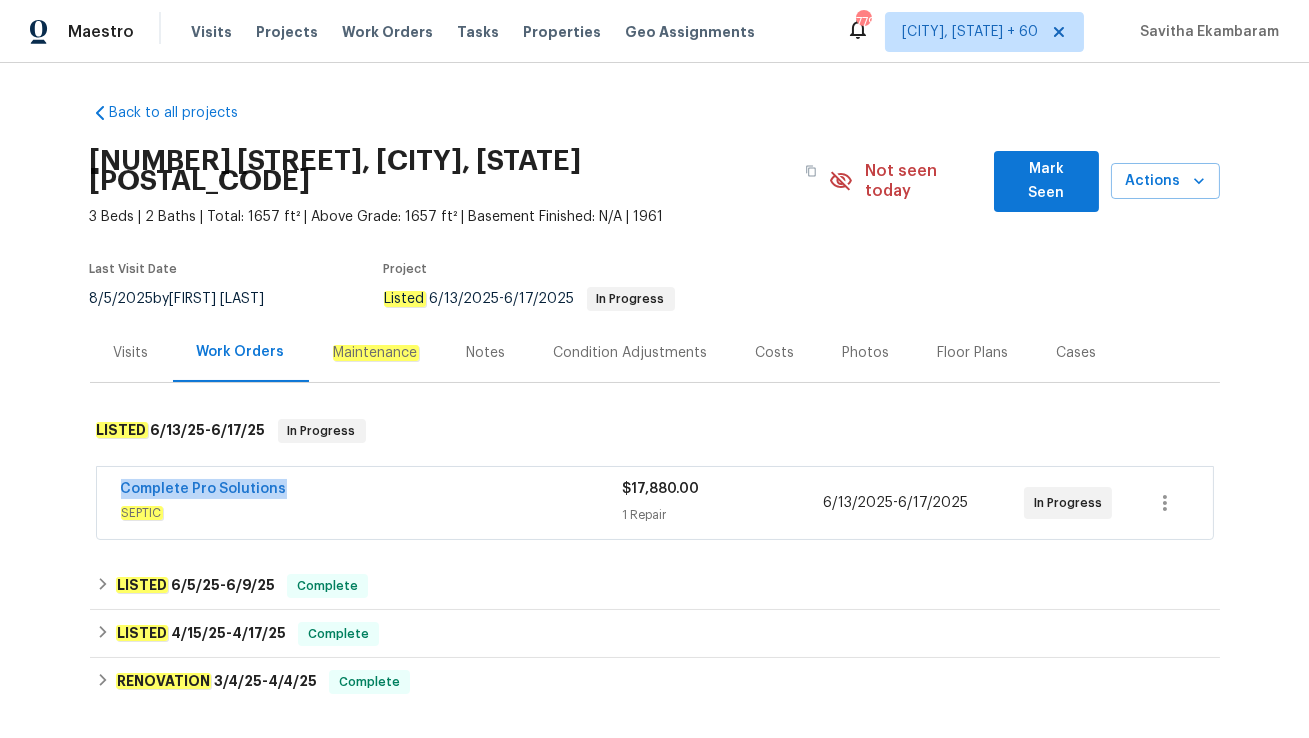 drag, startPoint x: 109, startPoint y: 470, endPoint x: 351, endPoint y: 469, distance: 242.00206 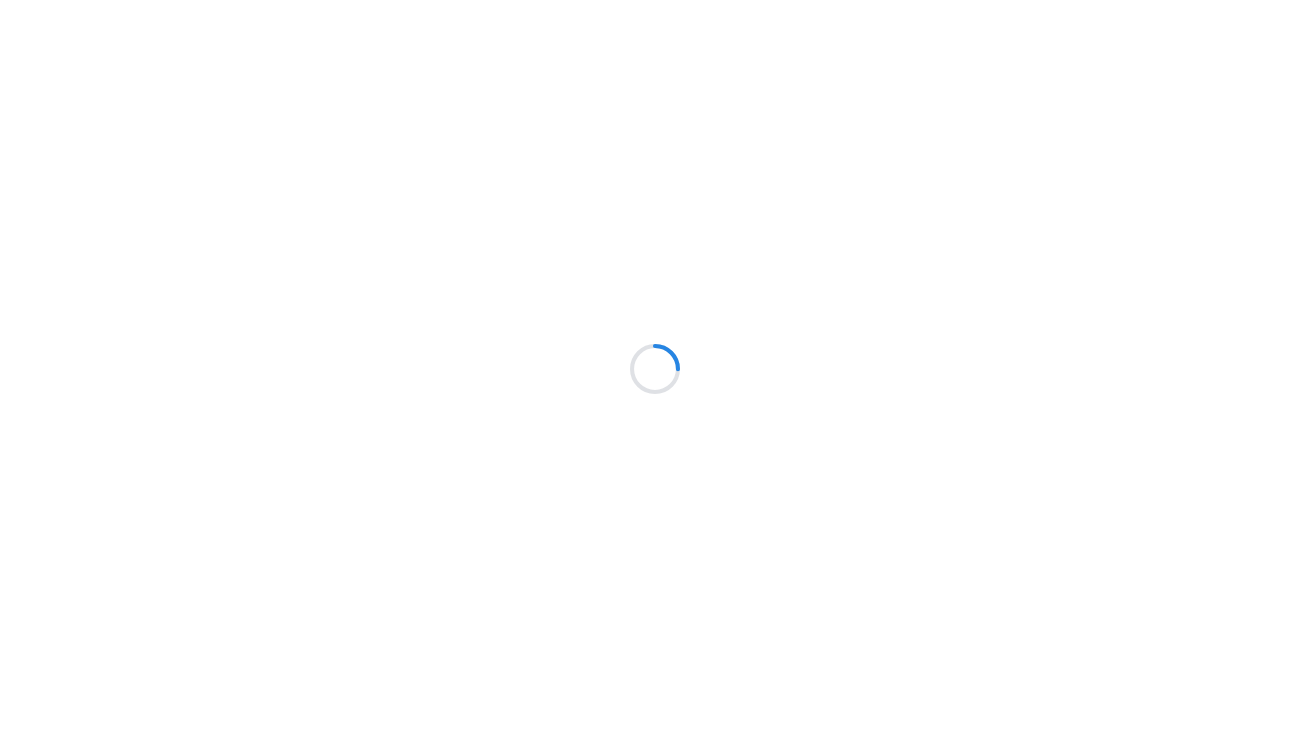 scroll, scrollTop: 0, scrollLeft: 0, axis: both 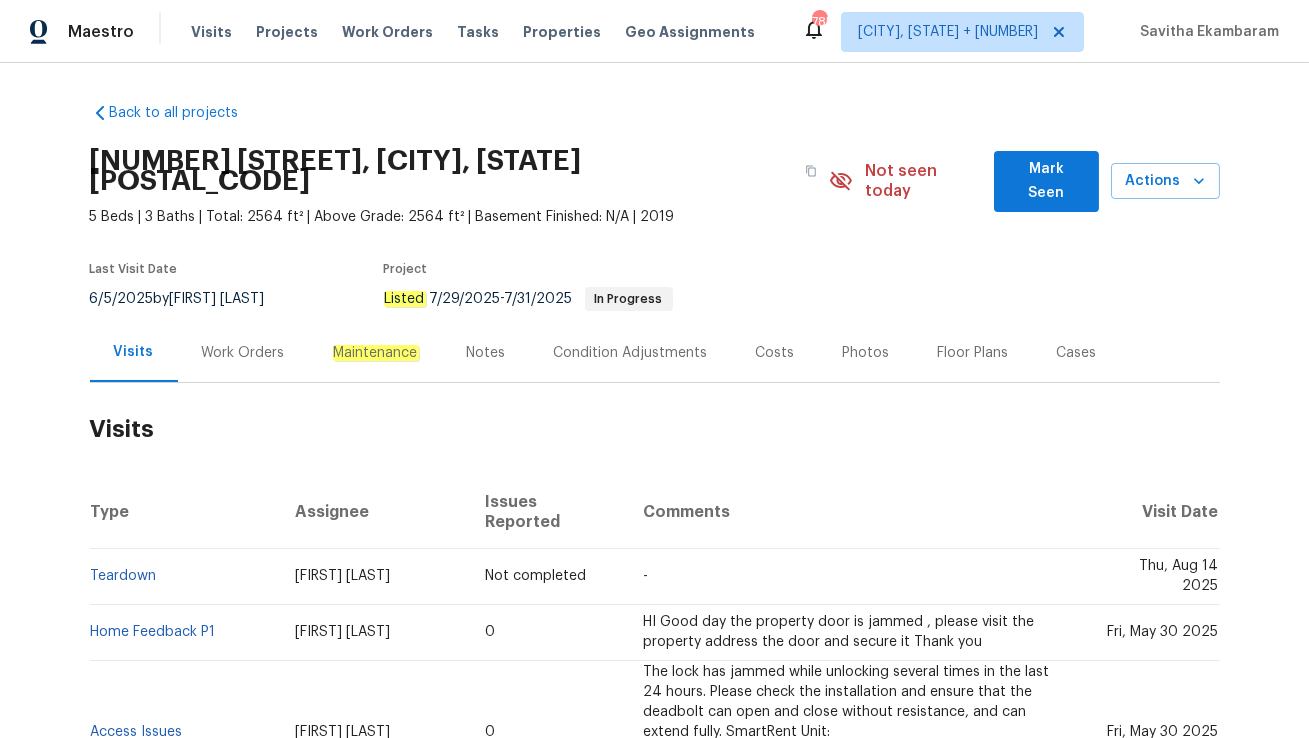 click on "Work Orders" at bounding box center (243, 353) 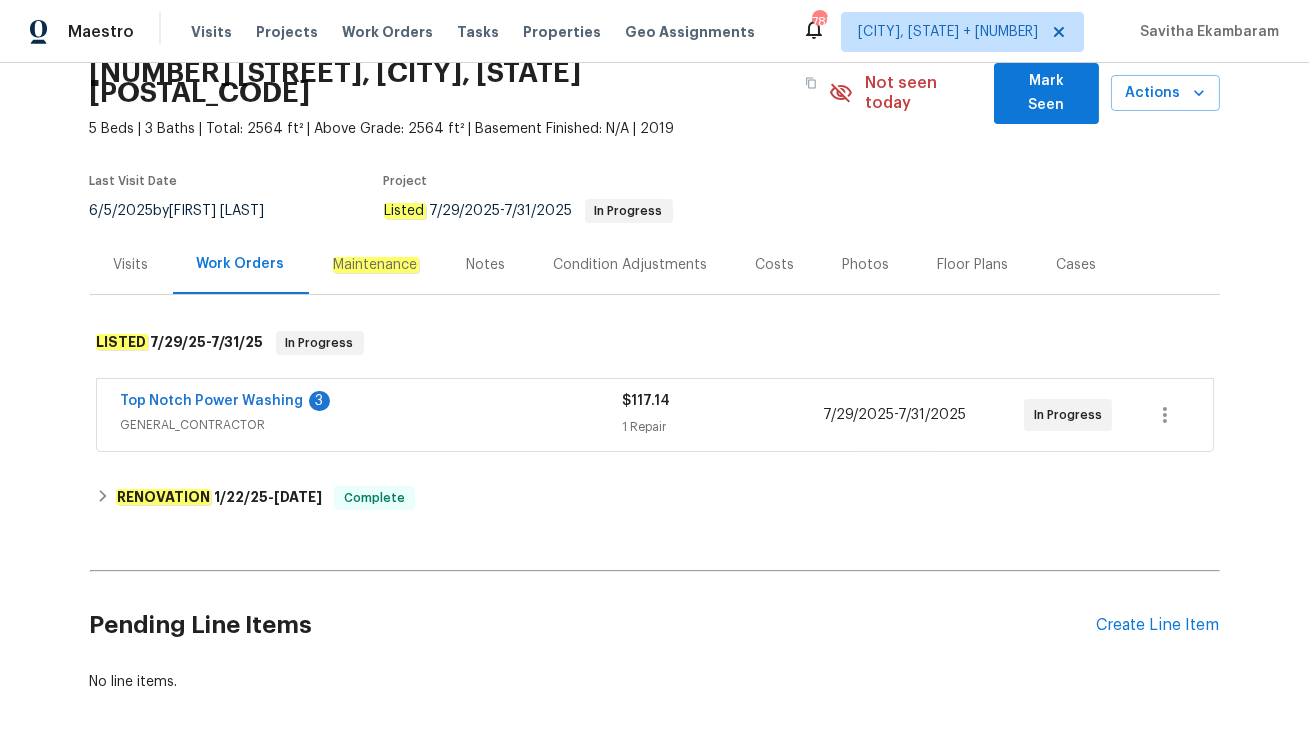 scroll, scrollTop: 91, scrollLeft: 0, axis: vertical 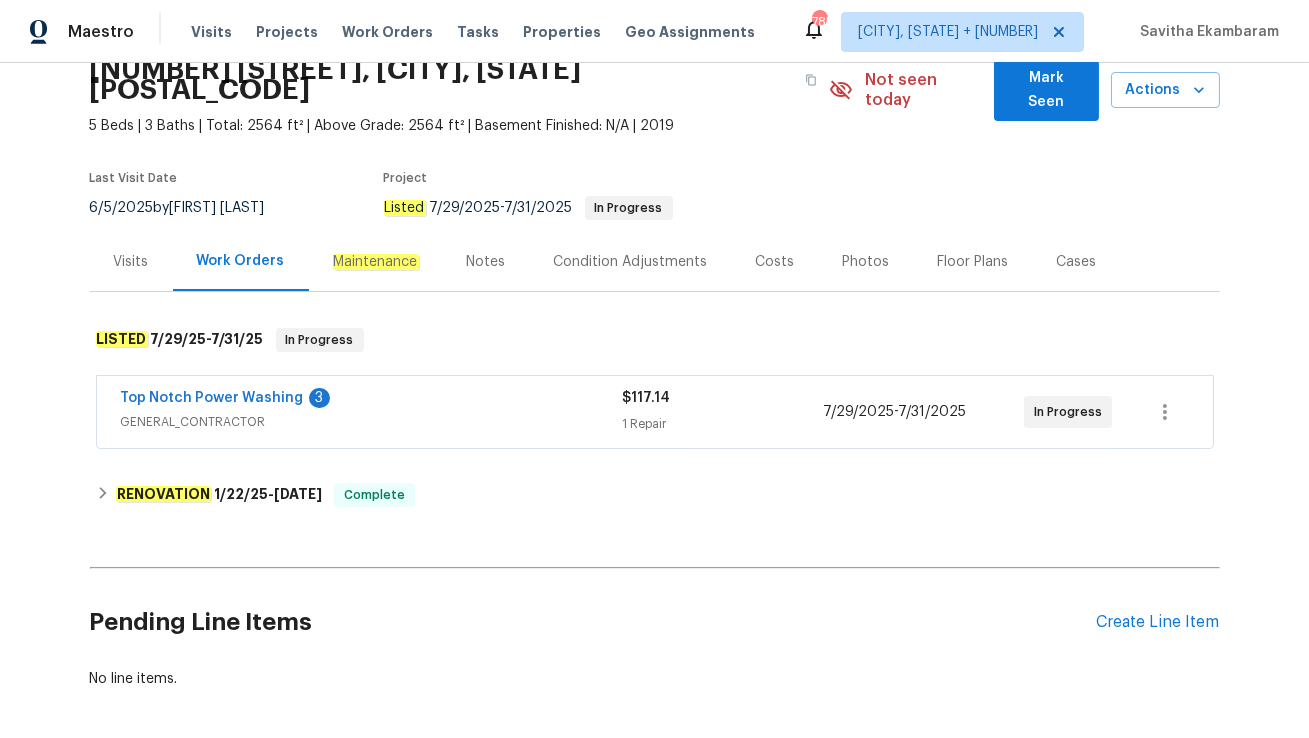 click on "Top Notch Power Washing 3 GENERAL_CONTRACTOR" at bounding box center (372, 412) 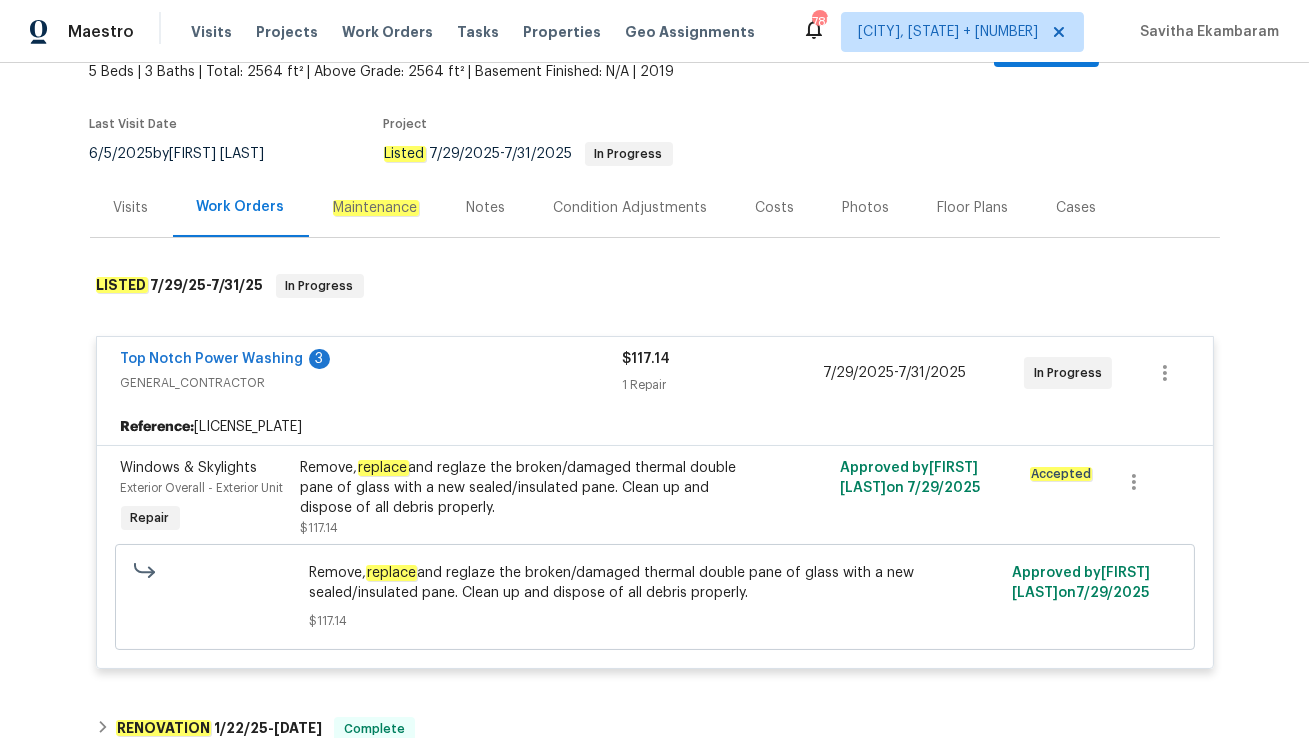 scroll, scrollTop: 151, scrollLeft: 0, axis: vertical 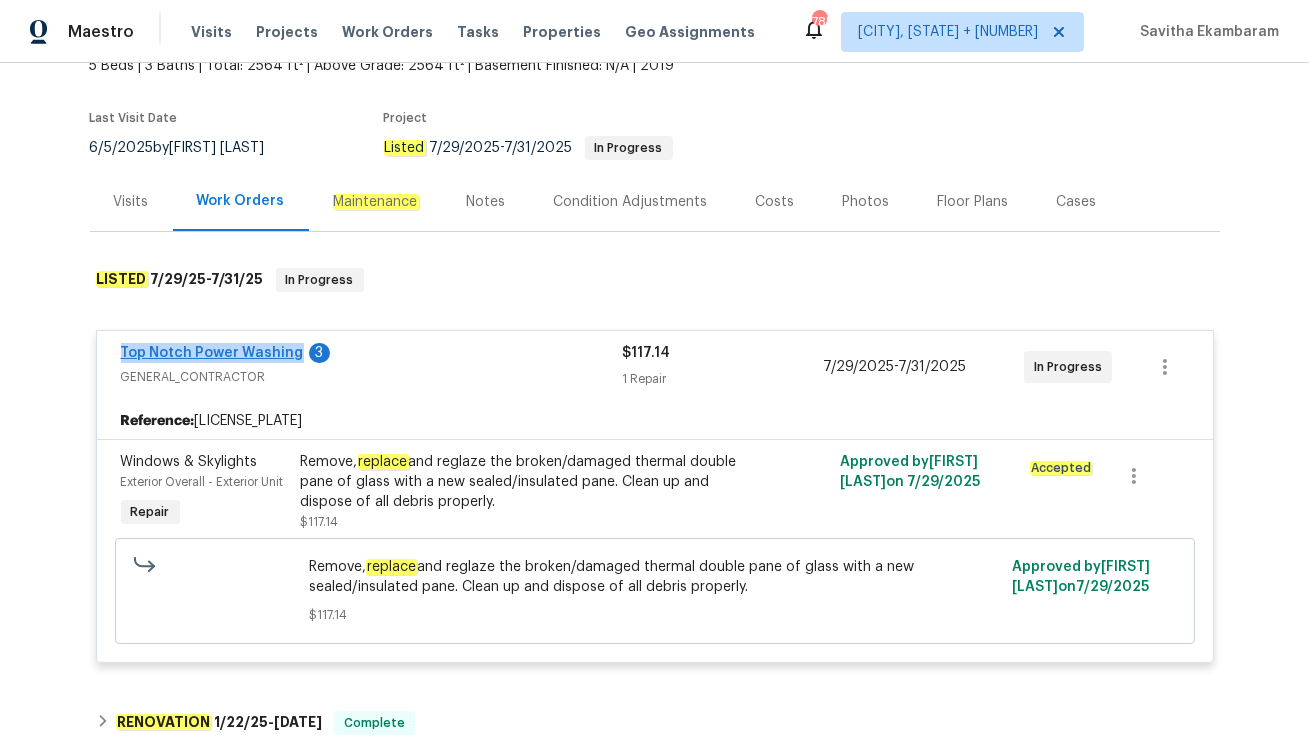 drag, startPoint x: 106, startPoint y: 326, endPoint x: 292, endPoint y: 332, distance: 186.09676 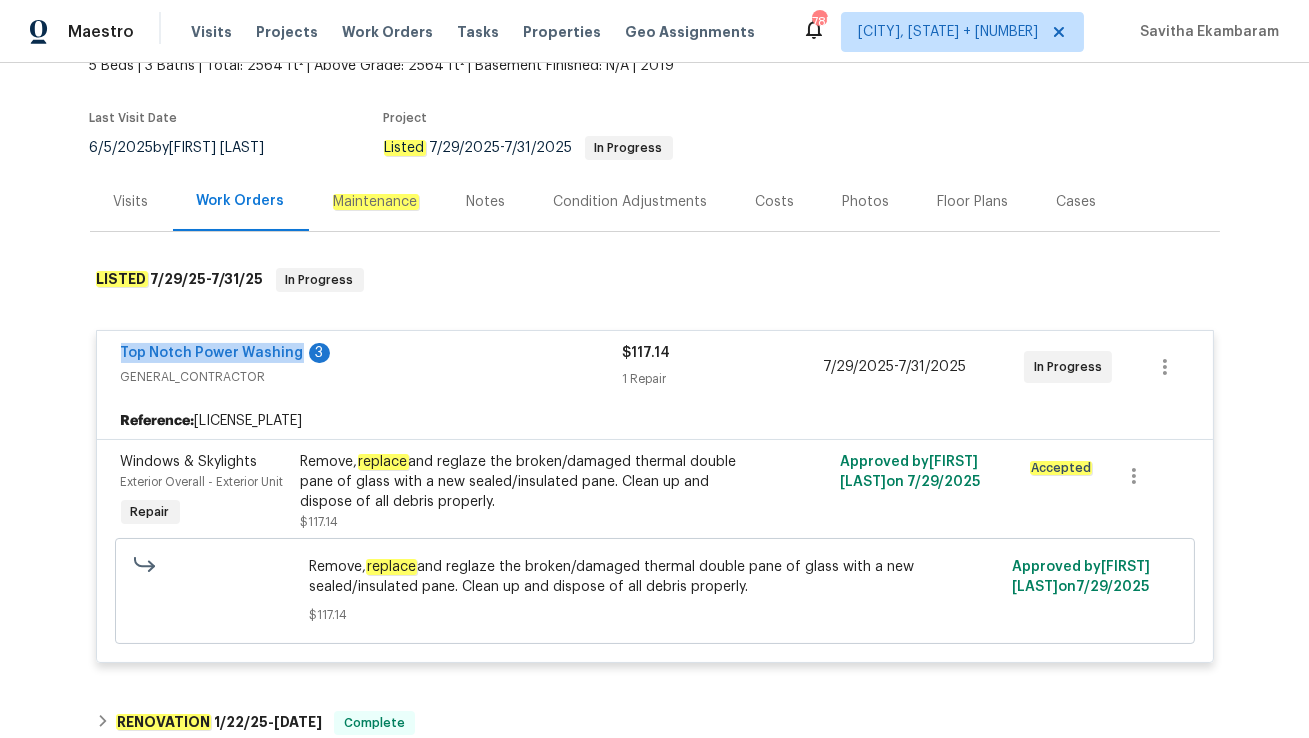 copy on "Top Notch Power Washing" 